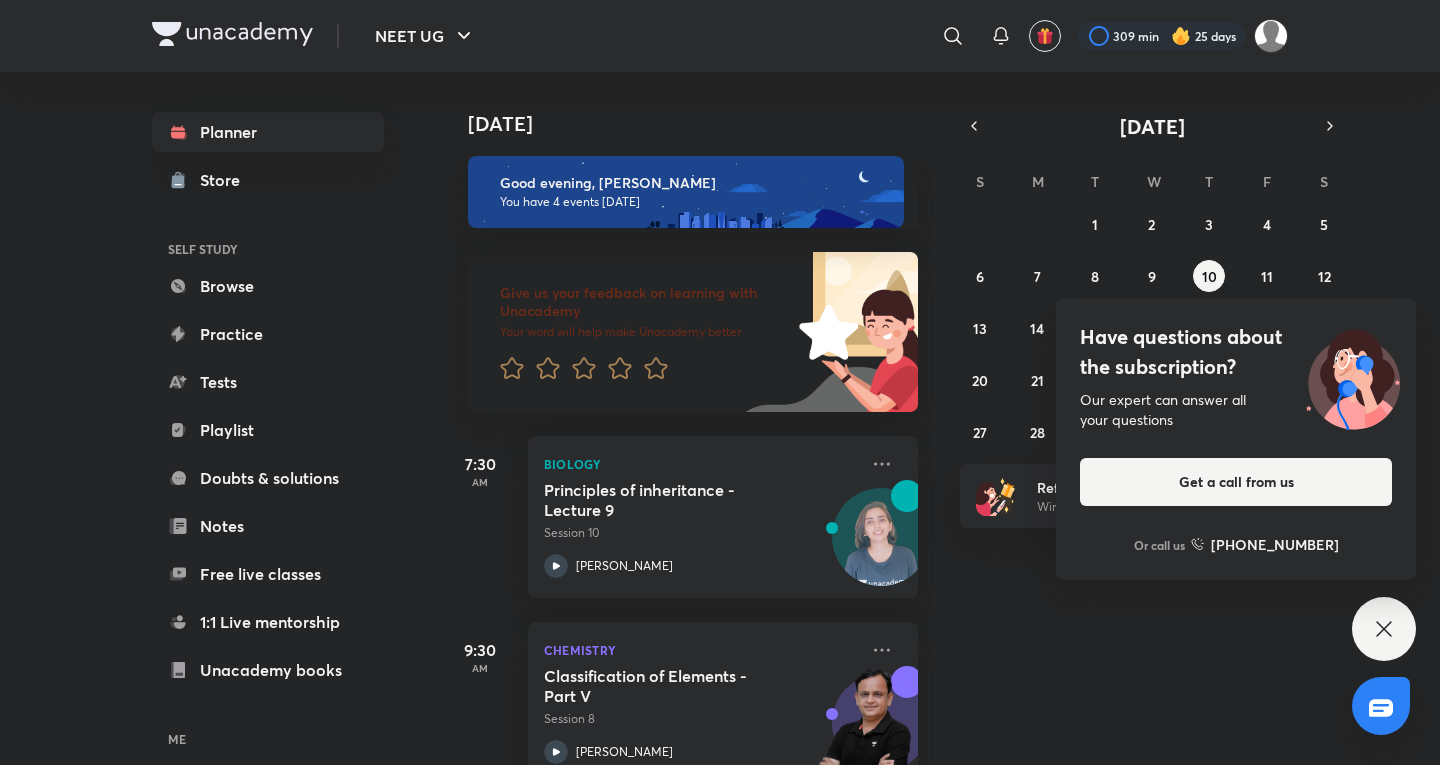 scroll, scrollTop: 0, scrollLeft: 0, axis: both 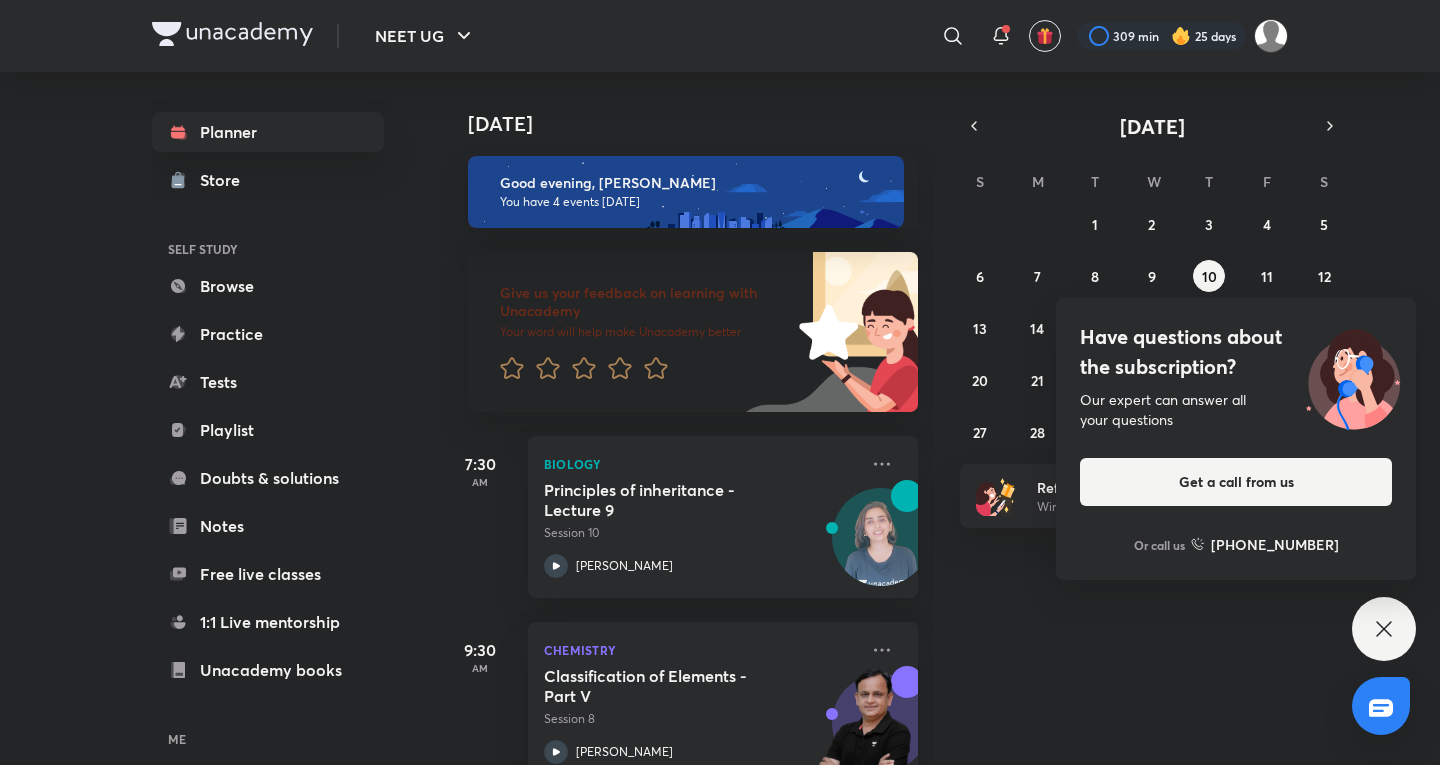 click on "NEET UG ​ 309 min 25 days Planner Store SELF STUDY Browse Practice Tests Playlist Doubts & solutions Notes Free live classes 1:1 Live mentorship Unacademy books ME Enrollments Saved Today Today Good evening, Kushagra You have 4 events today Give us your feedback on learning with Unacademy Your word will help make Unacademy better 7:30 AM Biology Principles of inheritance - Lecture 9 Session 10 Dr. Rakshita Singh 9:30 AM Chemistry Classification of Elements - Part V Session 8 Ramesh Sharda 2:00 PM Physics Doubt Clearing Session Session 4 Prateek Jain 7:00 PM Chemistry Solution - part V Session 6 Ajay Mishra (Akm) July 2025 S M T W T F S 29 30 1 2 3 4 5 6 7 8 9 10 11 12 13 14 15 16 17 18 19 20 21 22 23 24 25 26 27 28 29 30 31 1 2 Refer friends Win a laptop, vouchers & more Have questions about the subscription? Our expert can answer all your questions Get a call from us Or call us +91 8585858585" at bounding box center [720, 382] 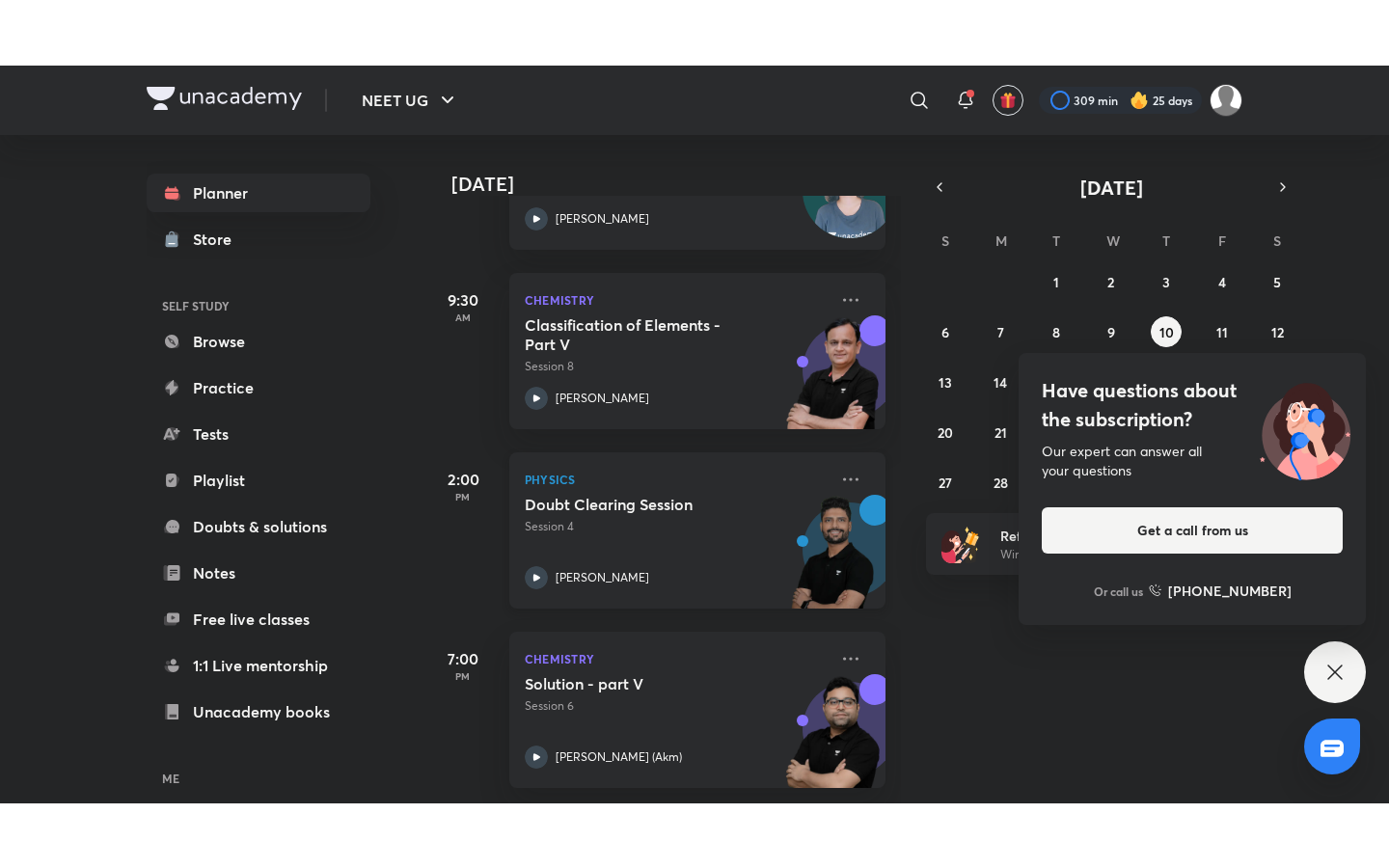 scroll, scrollTop: 407, scrollLeft: 0, axis: vertical 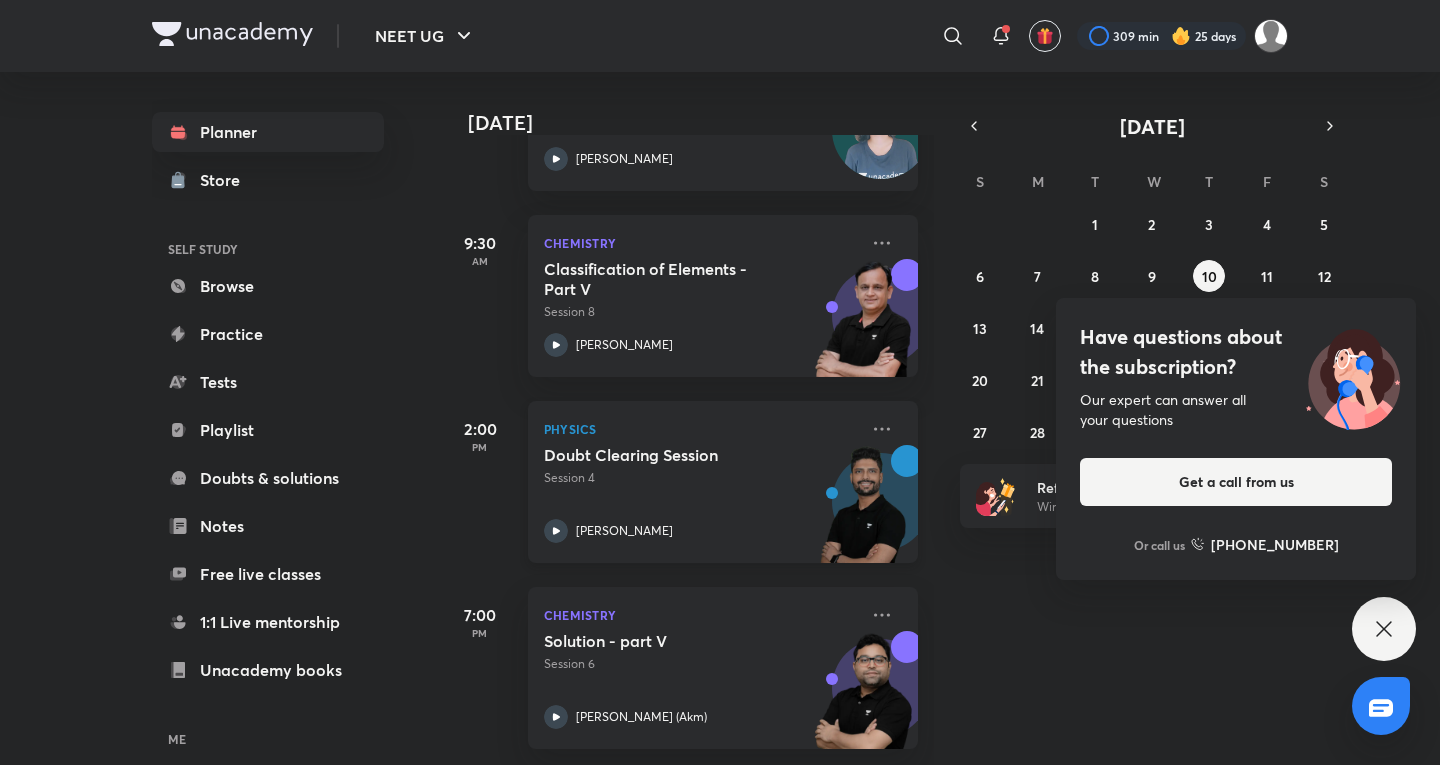 click on "[PERSON_NAME]" at bounding box center (701, 531) 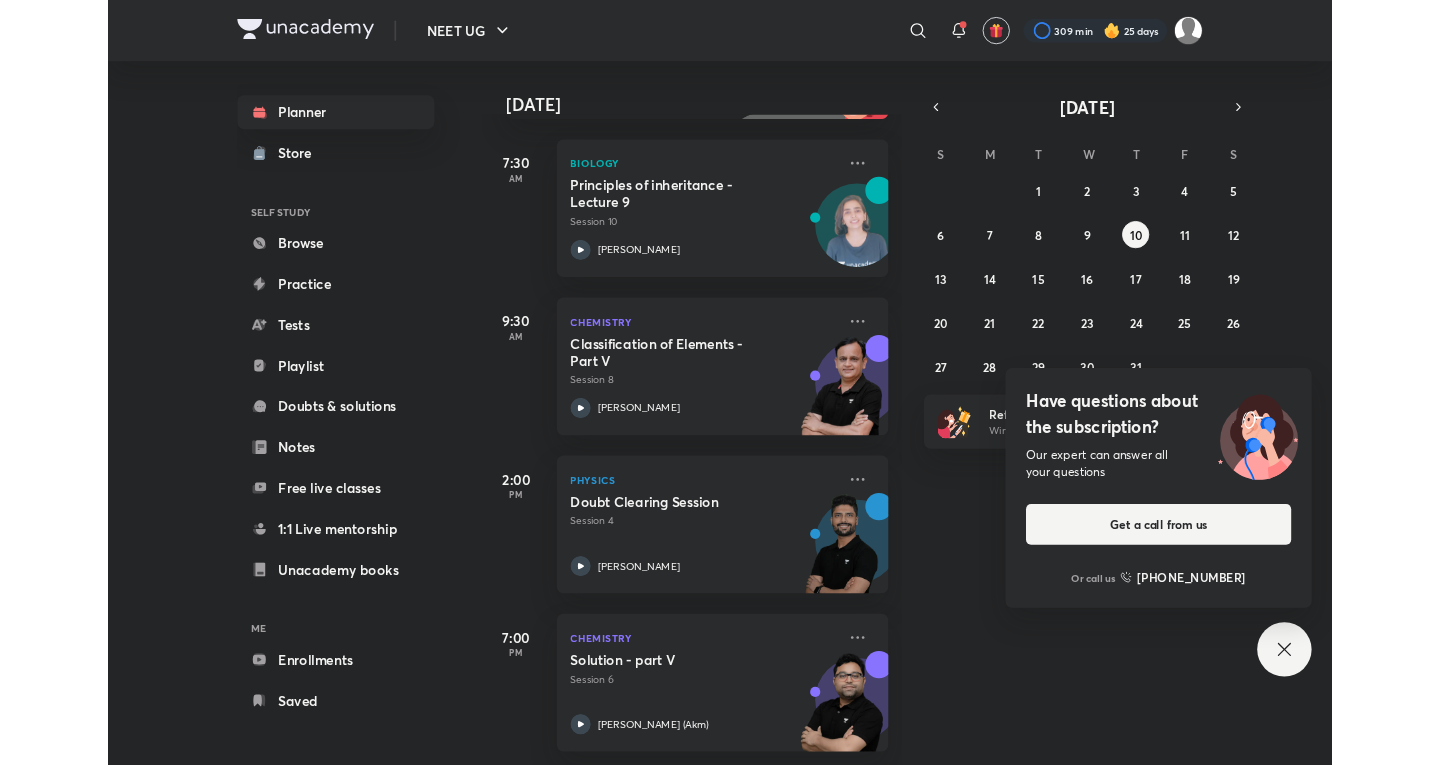scroll, scrollTop: 287, scrollLeft: 0, axis: vertical 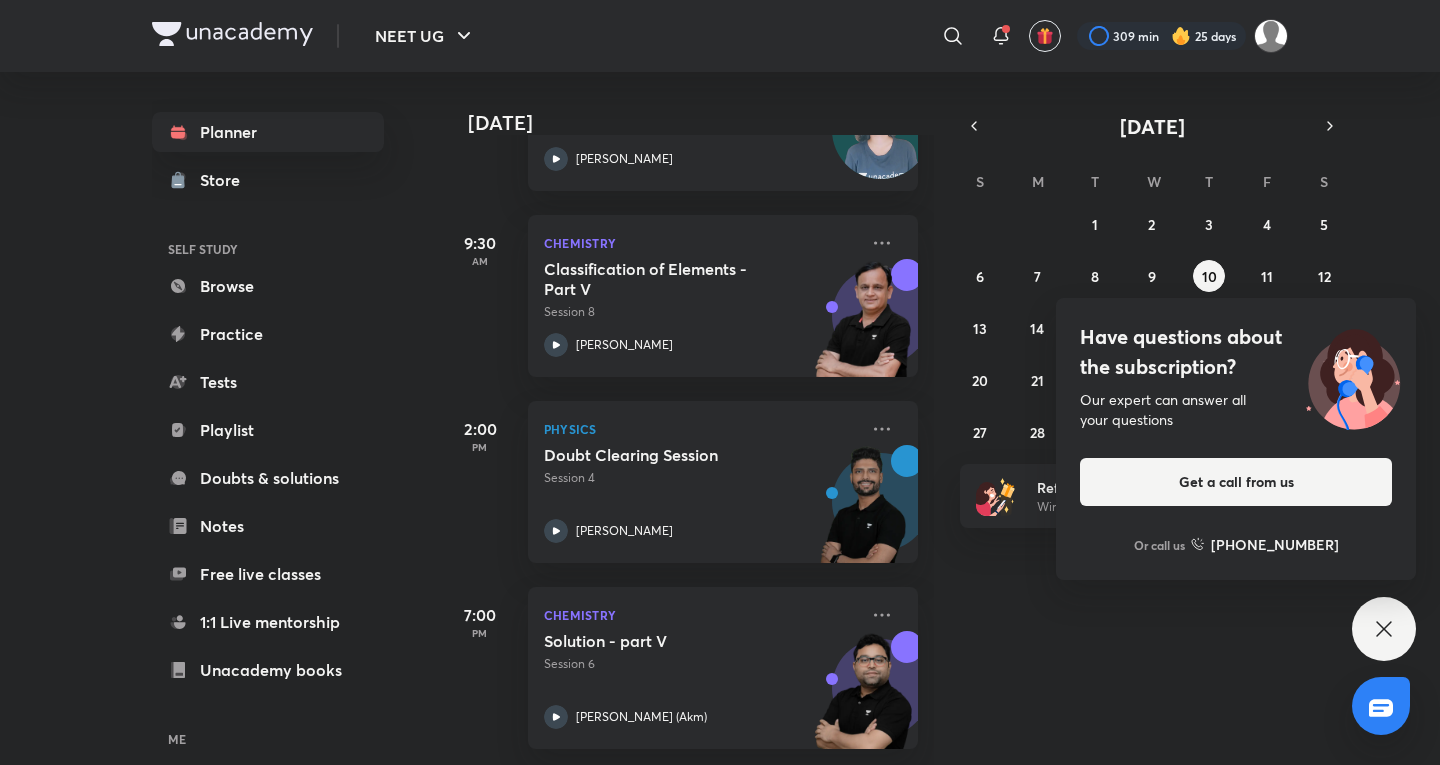 click 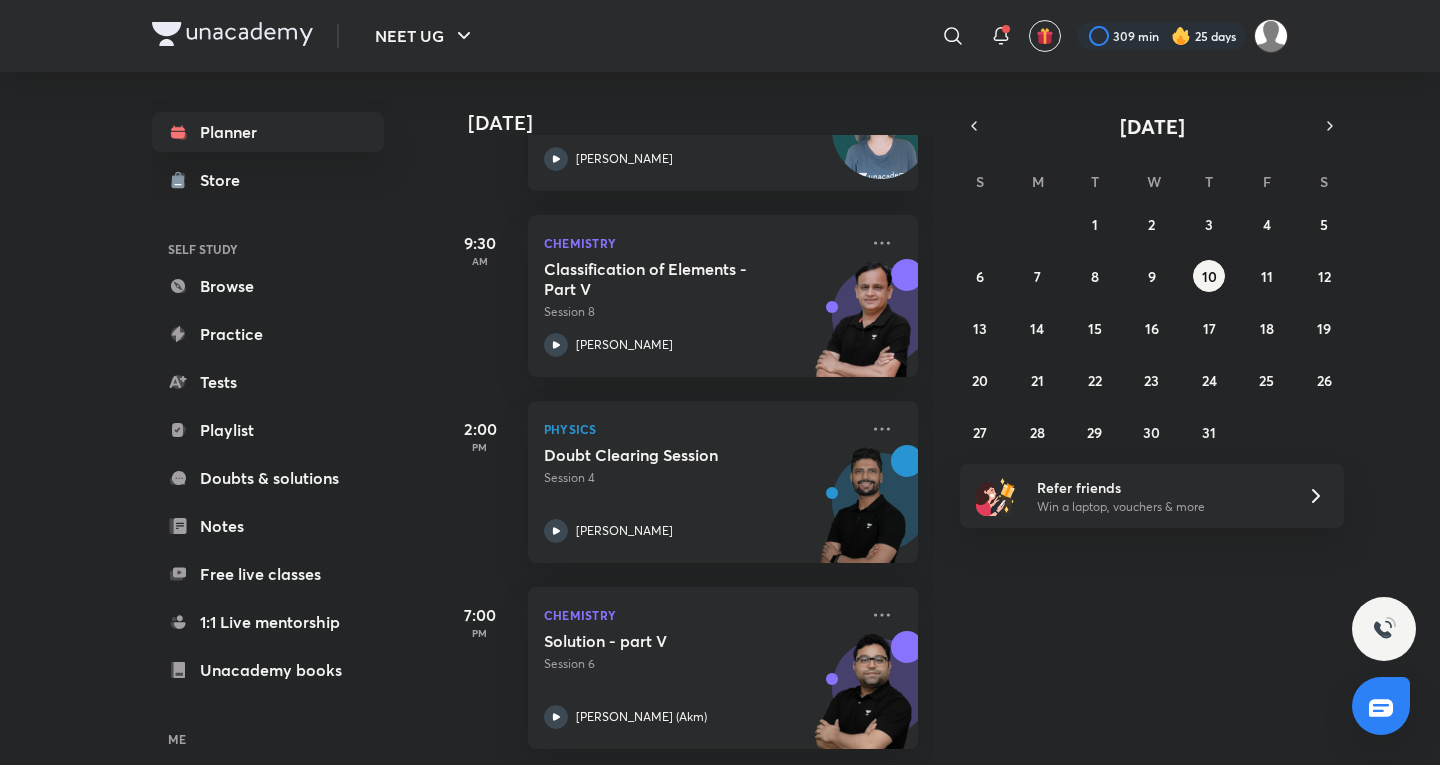 click on "29 30 1 2 3 4 5 6 7 8 9 10 11 12 13 14 15 16 17 18 19 20 21 22 23 24 25 26 27 28 29 30 31 1 2" at bounding box center [1152, 328] 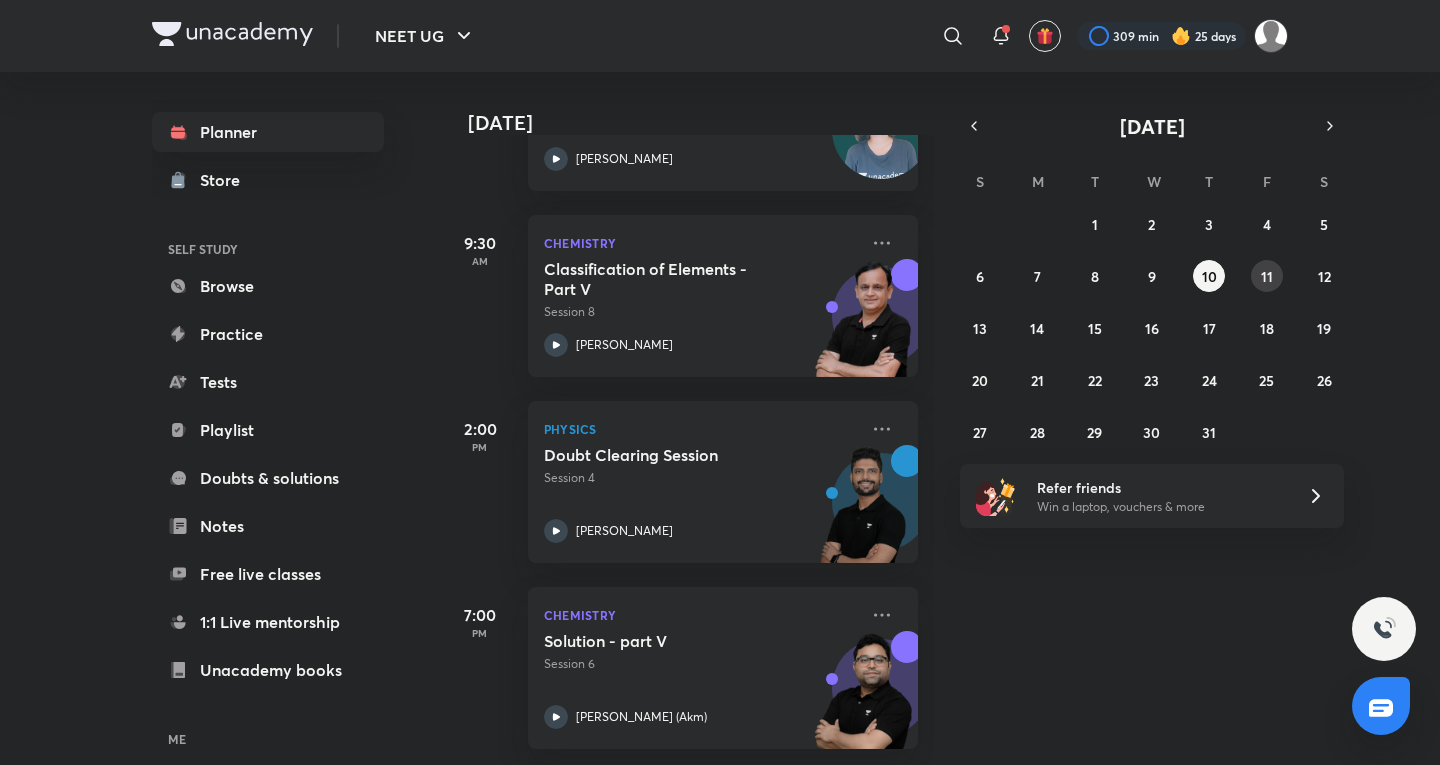 click on "29 30 1 2 3 4 5 6 7 8 9 10 11 12 13 14 15 16 17 18 19 20 21 22 23 24 25 26 27 28 29 30 31 1 2" at bounding box center (1152, 328) 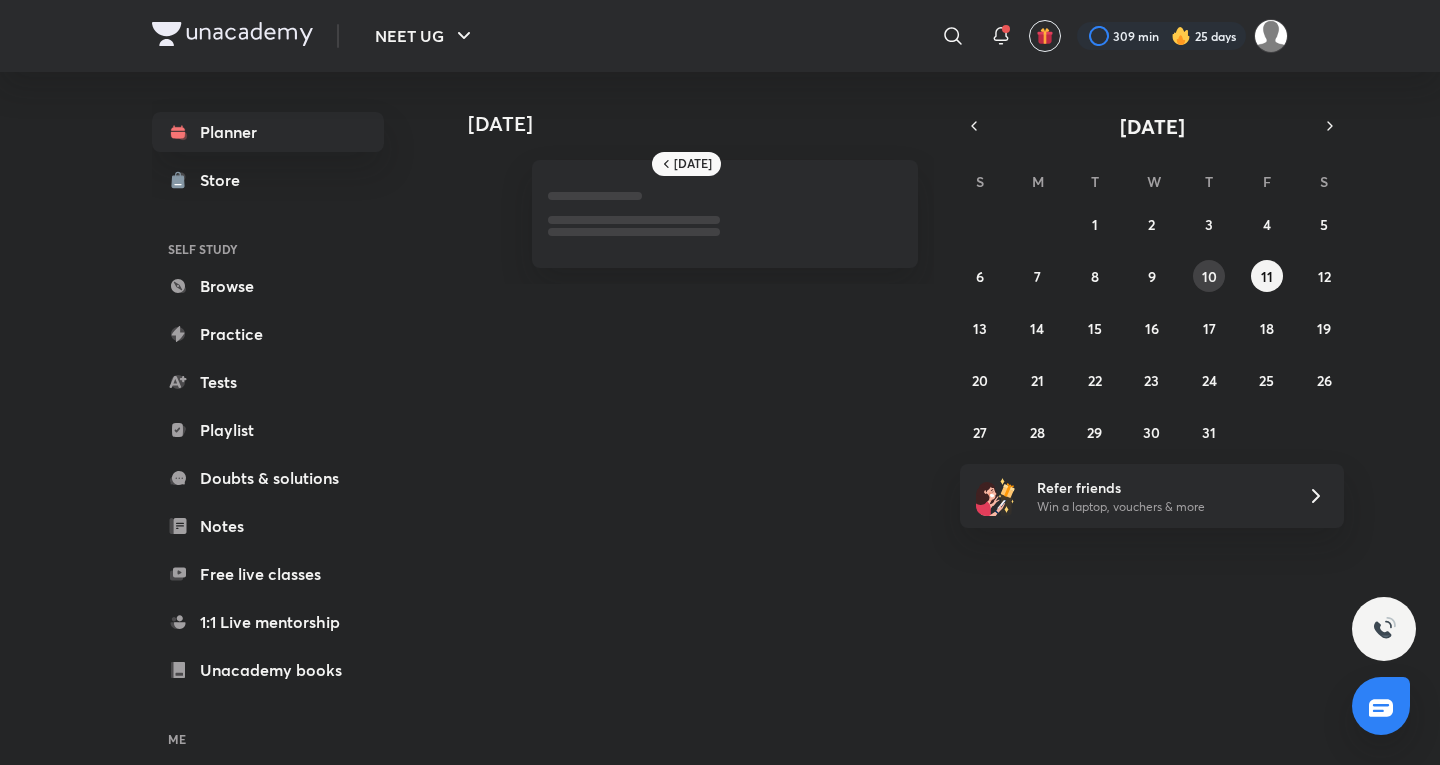 click on "10" at bounding box center [1209, 276] 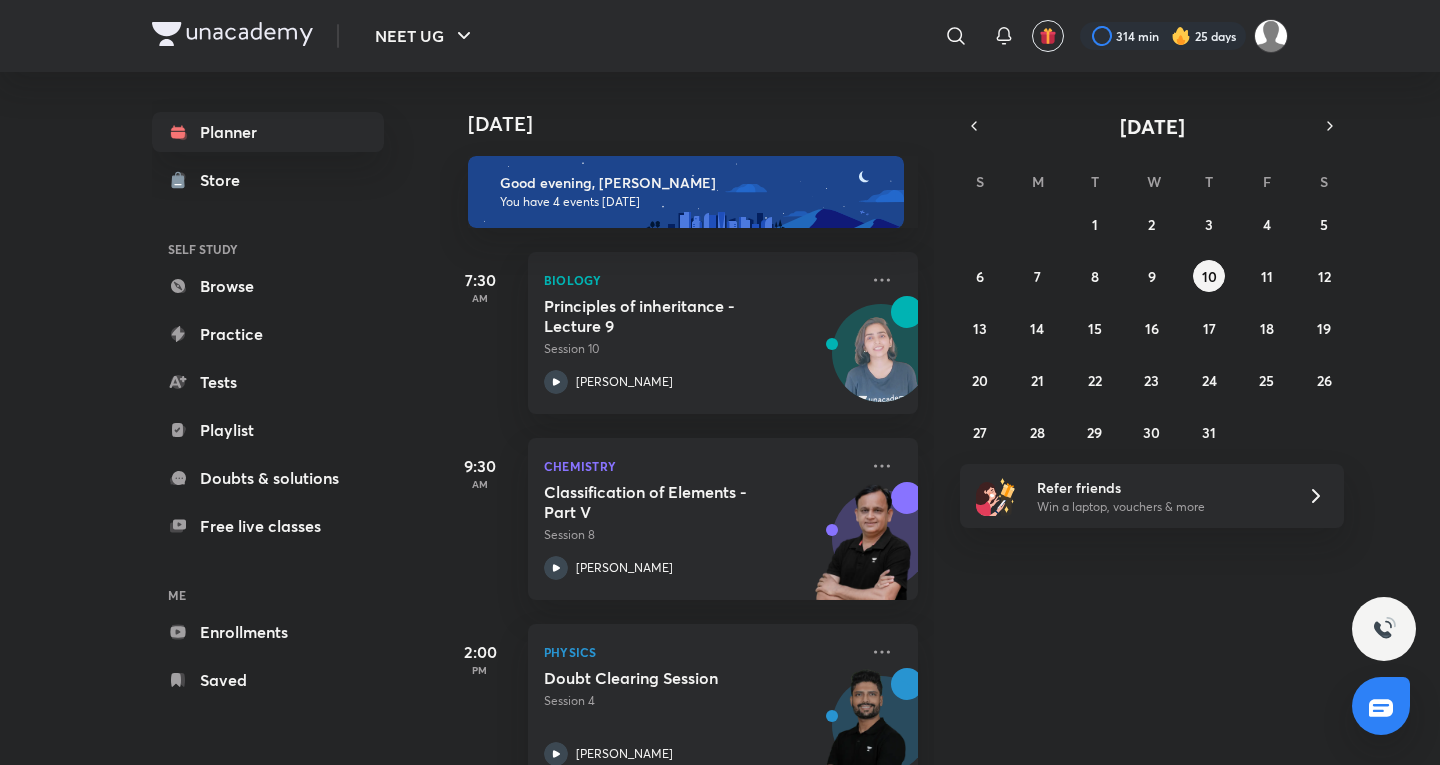 scroll, scrollTop: 0, scrollLeft: 0, axis: both 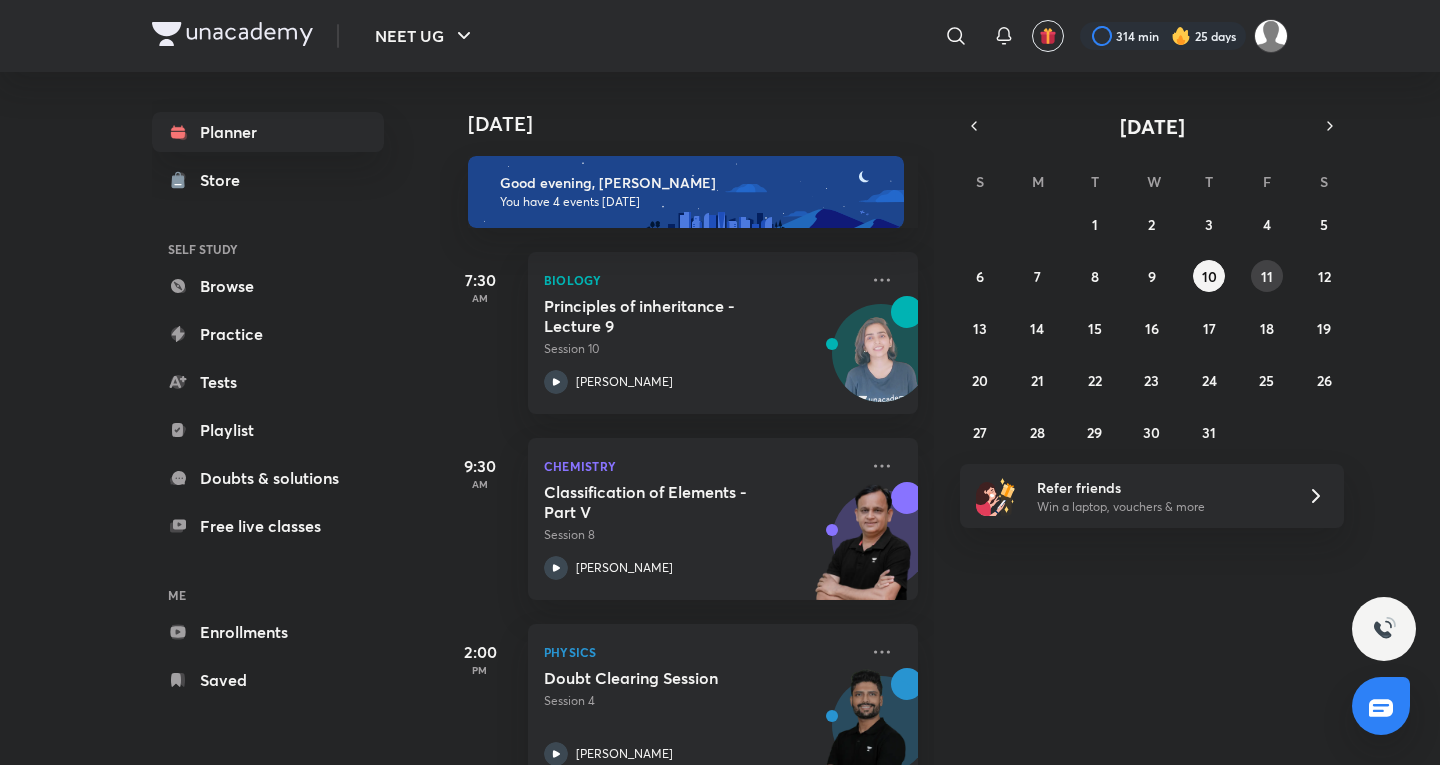 click on "11" at bounding box center (1267, 276) 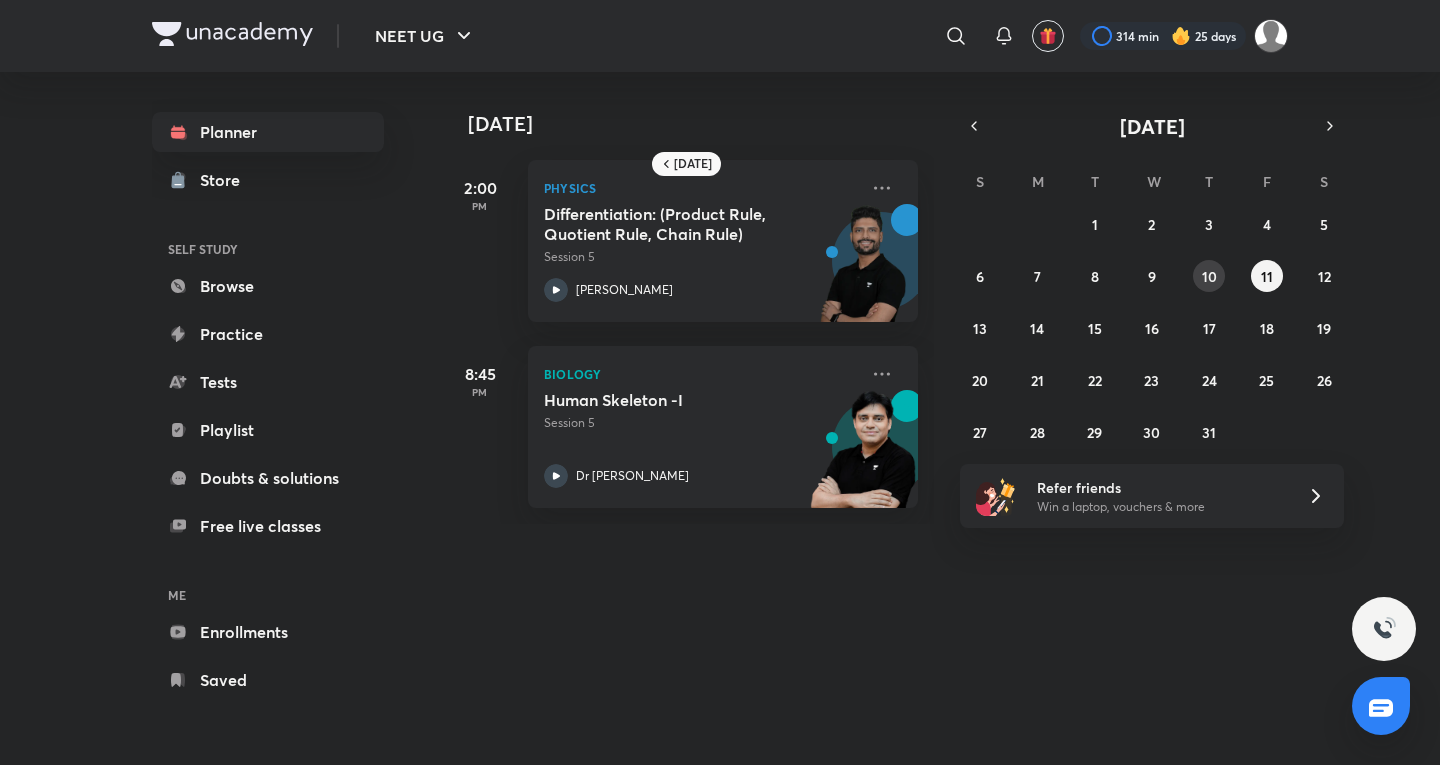 click on "10" at bounding box center (1209, 276) 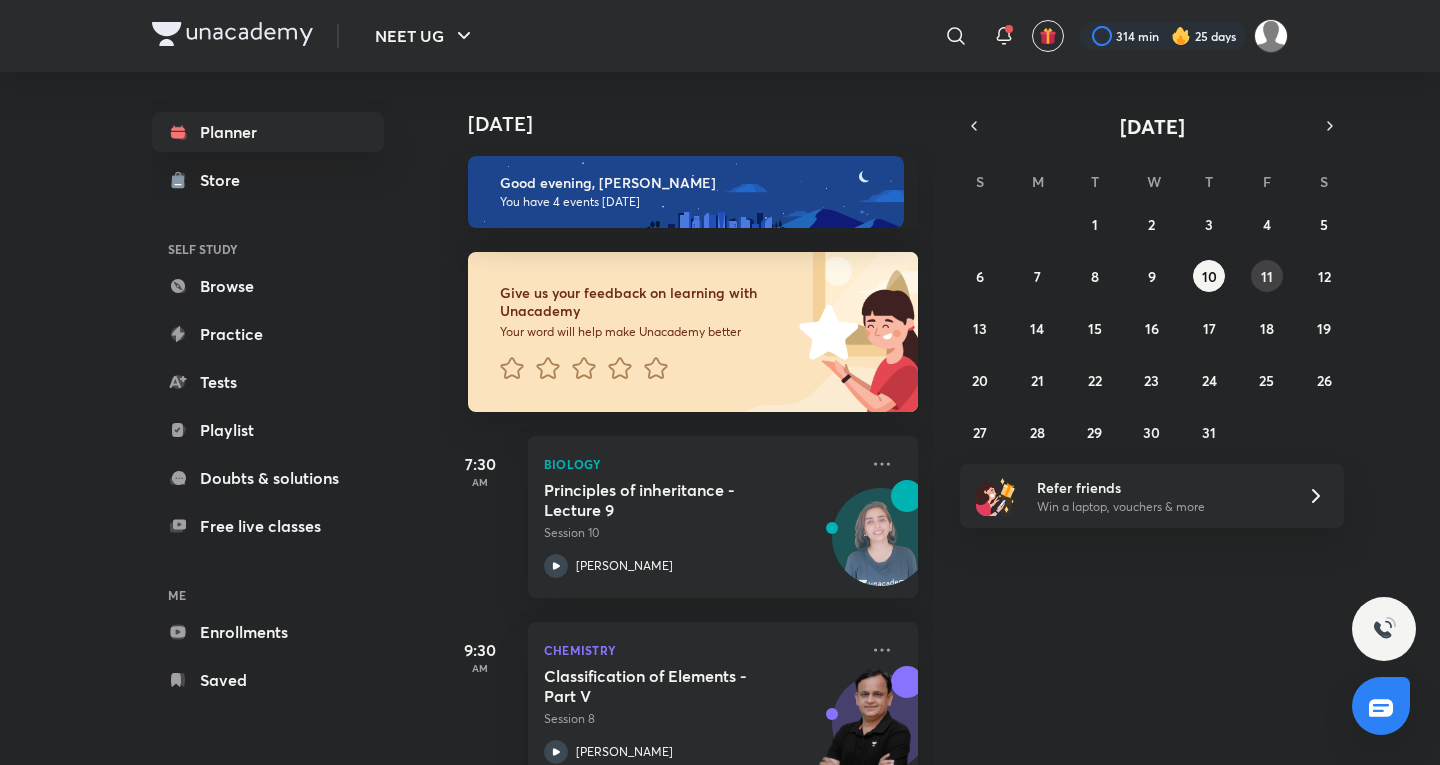 click on "11" at bounding box center [1267, 276] 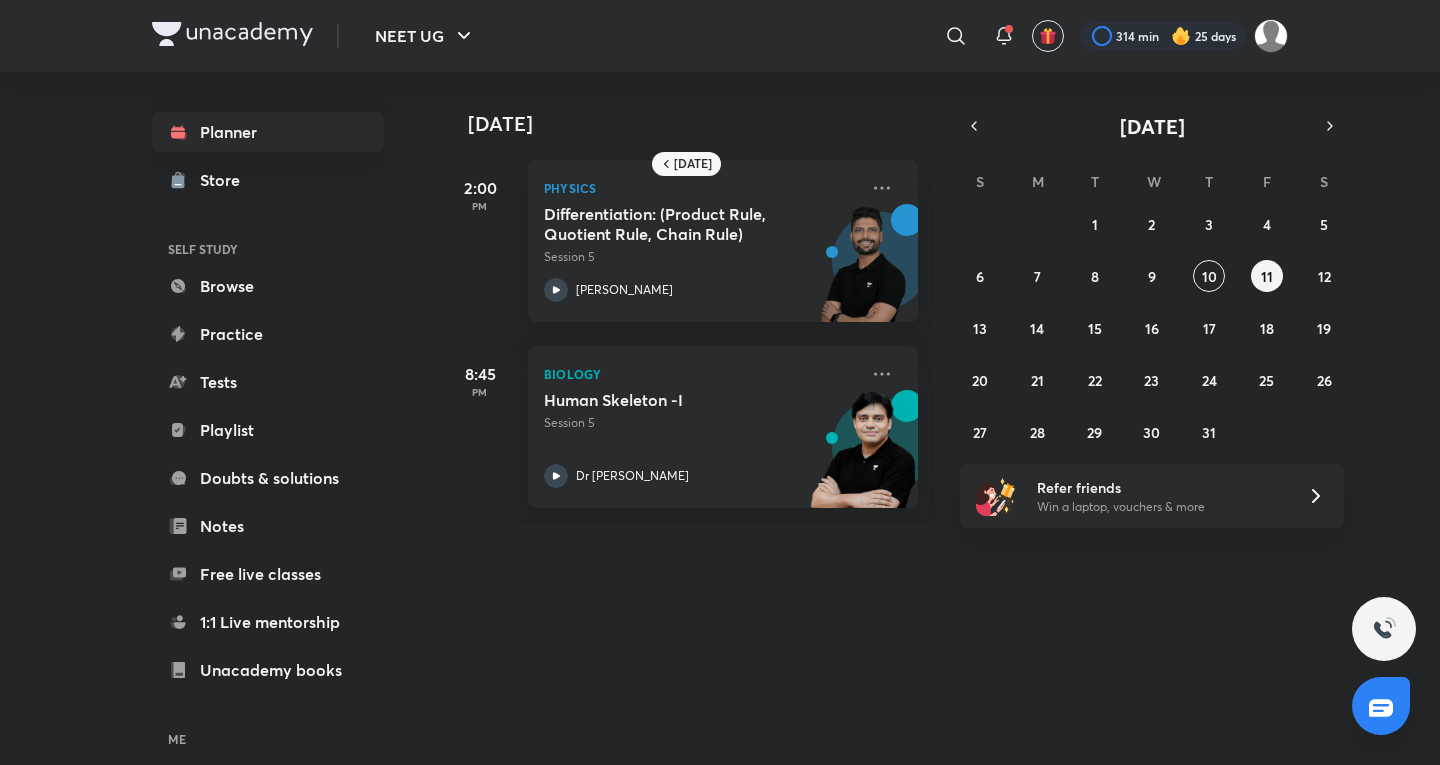 click on "​" at bounding box center (964, 36) 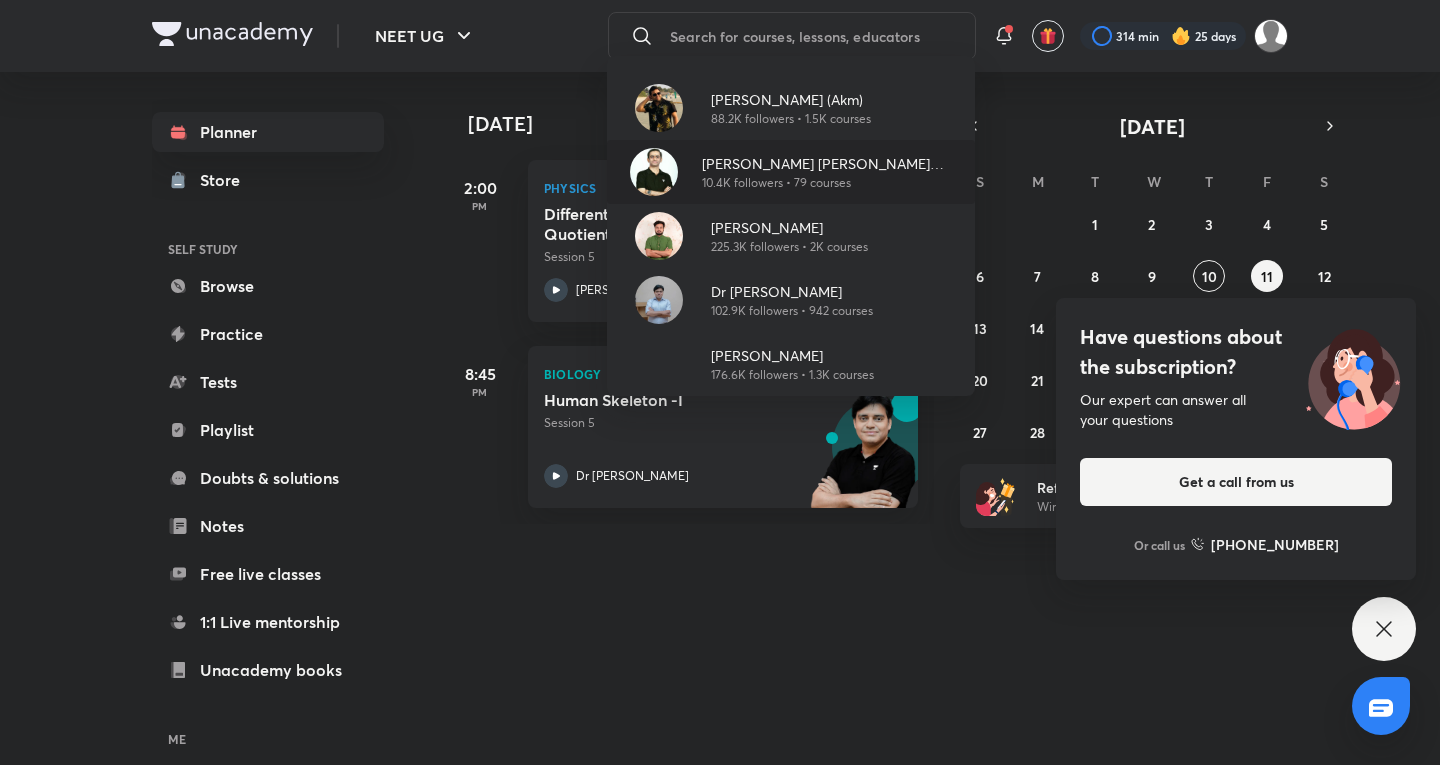 click on "10.4K followers • 79 courses" at bounding box center [830, 183] 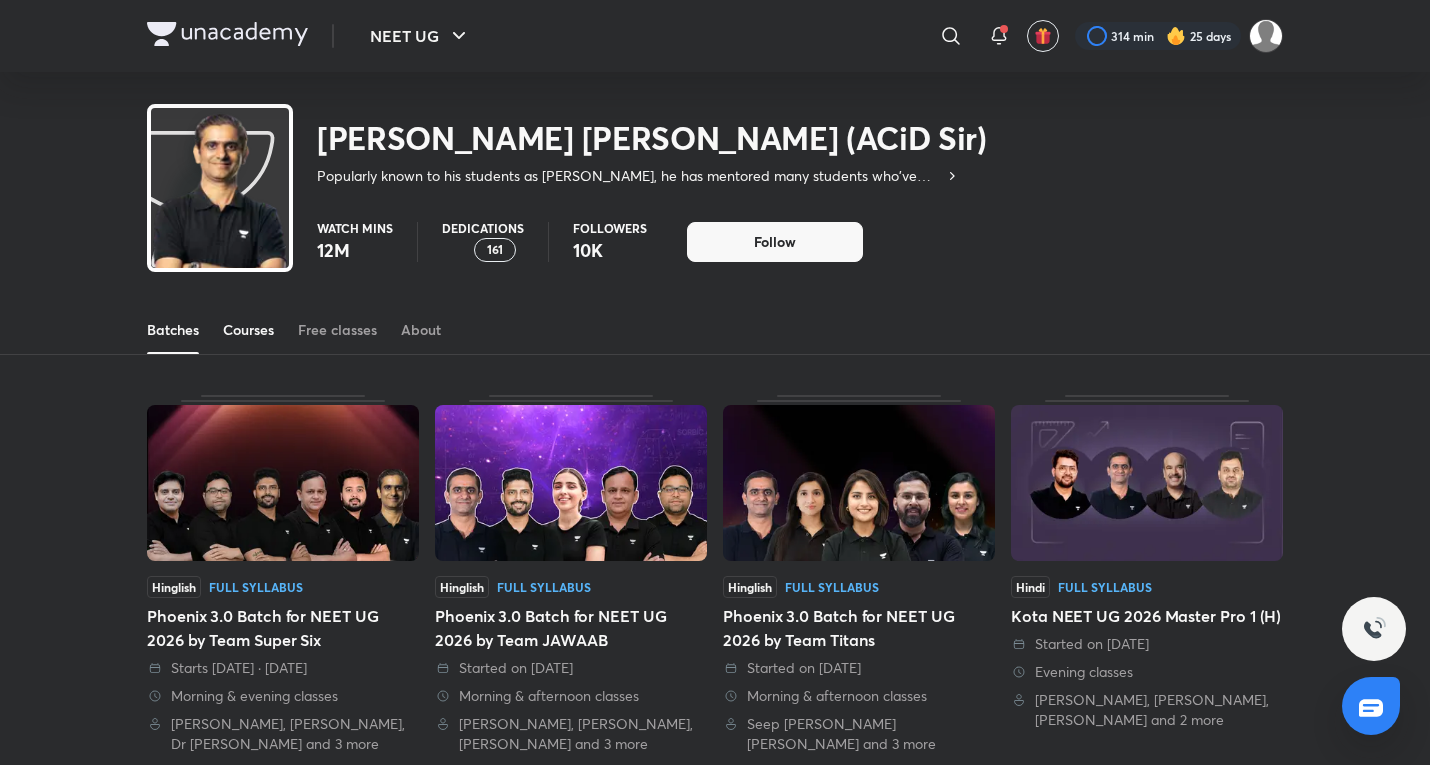 click on "Courses" at bounding box center [248, 330] 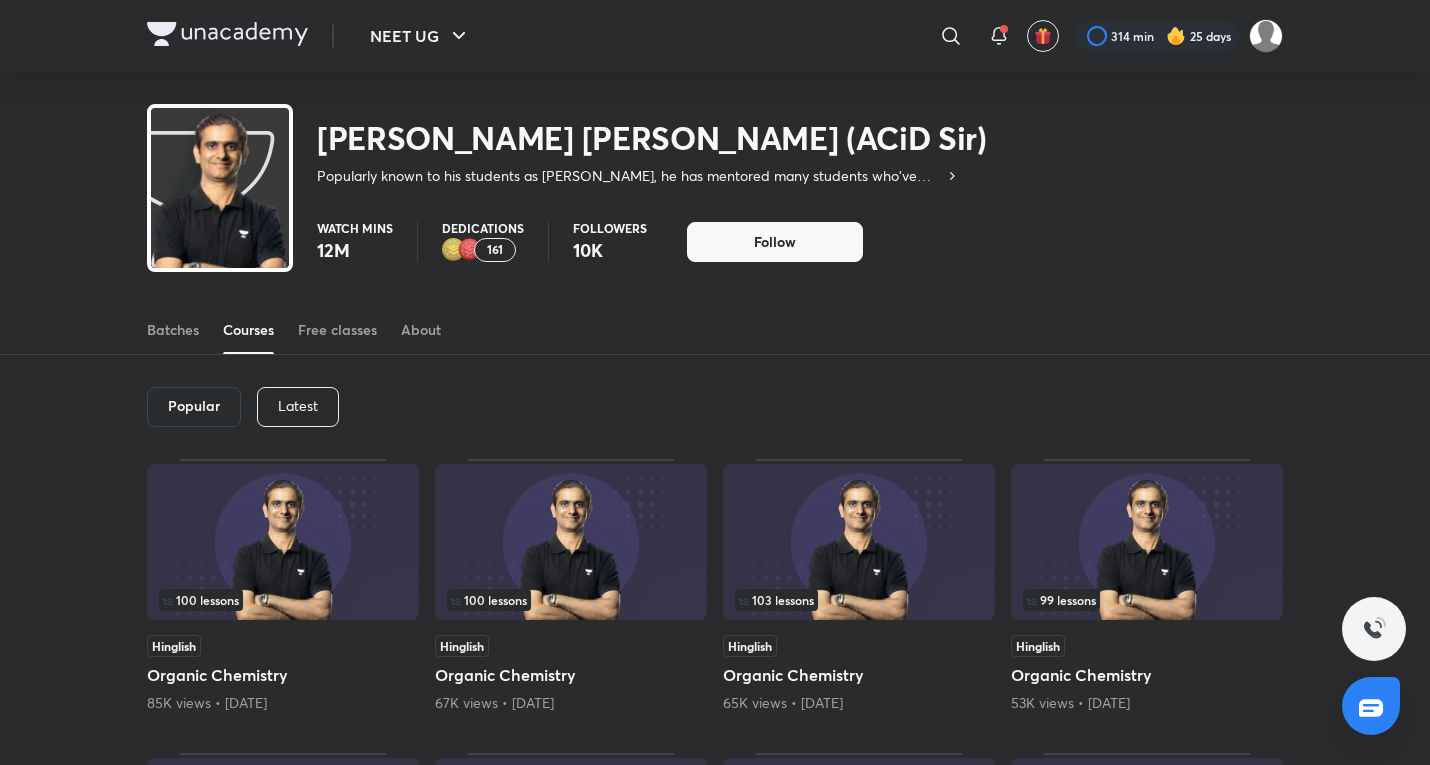 click on "Latest" at bounding box center [298, 406] 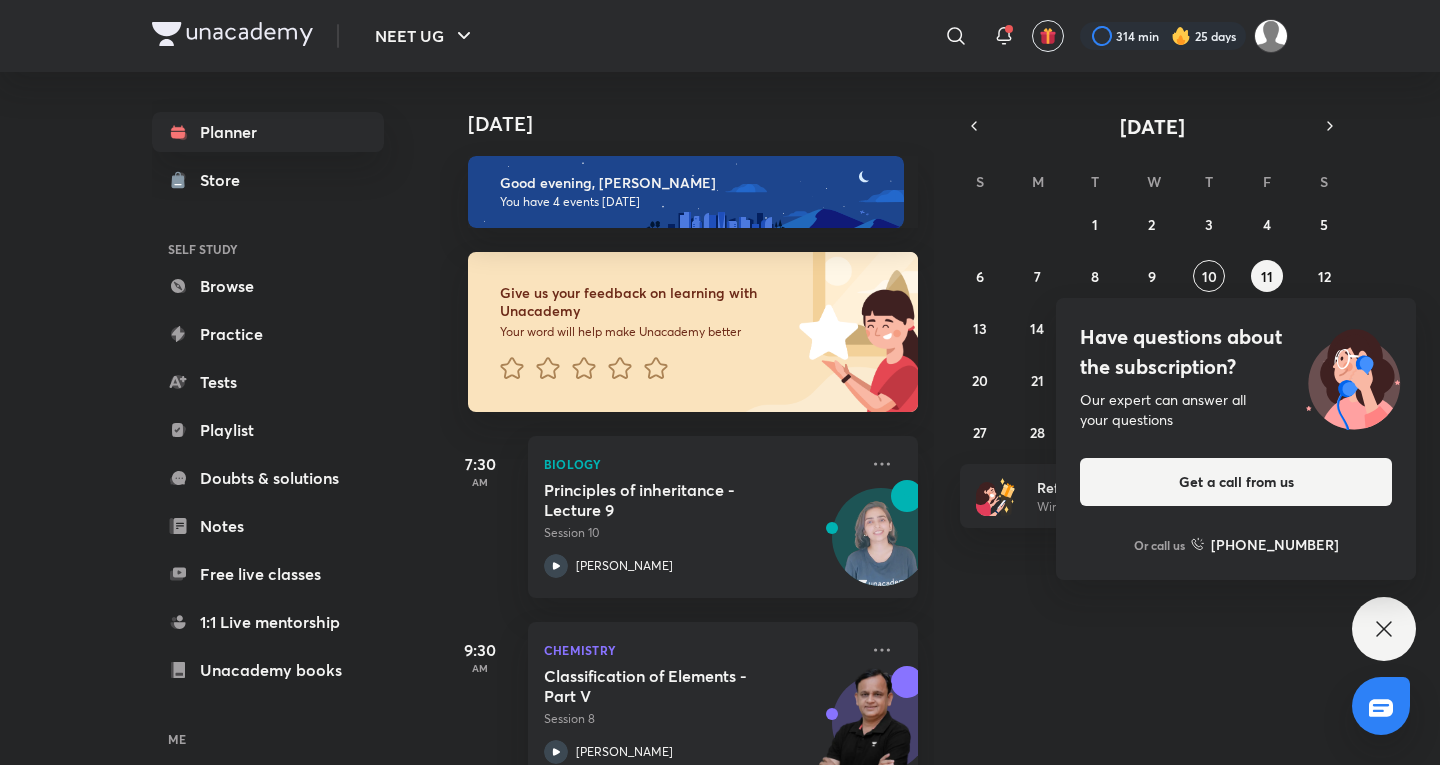 click 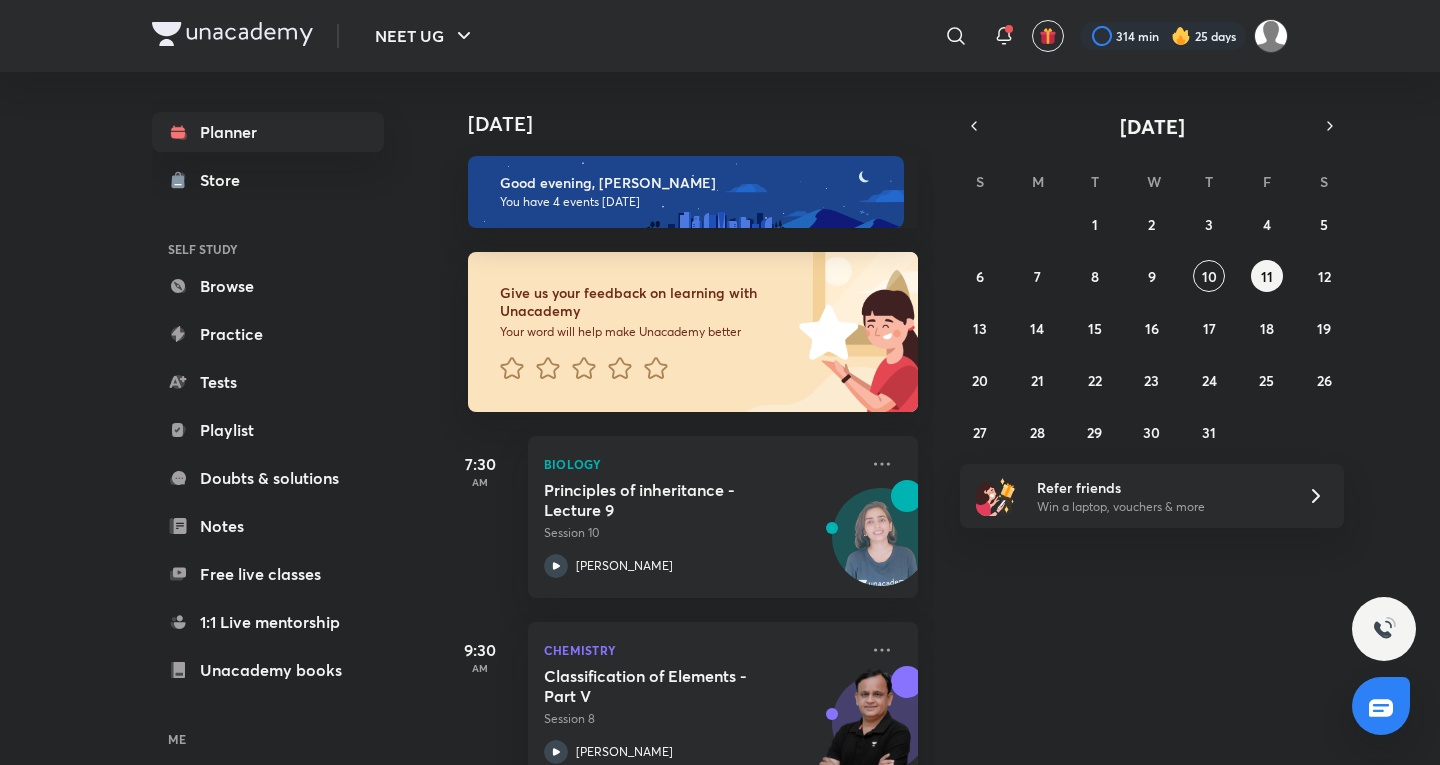 scroll, scrollTop: 422, scrollLeft: 0, axis: vertical 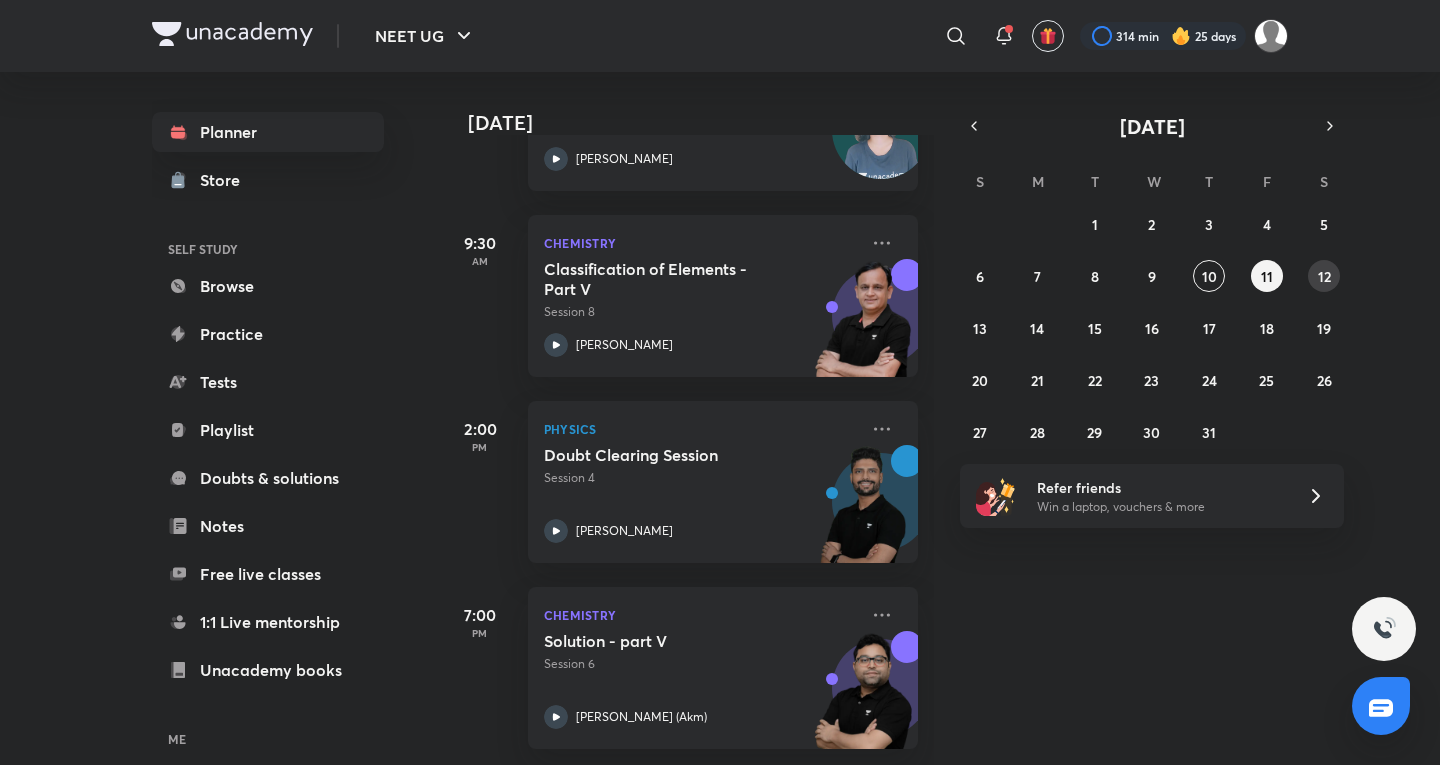 click on "12" at bounding box center [1324, 276] 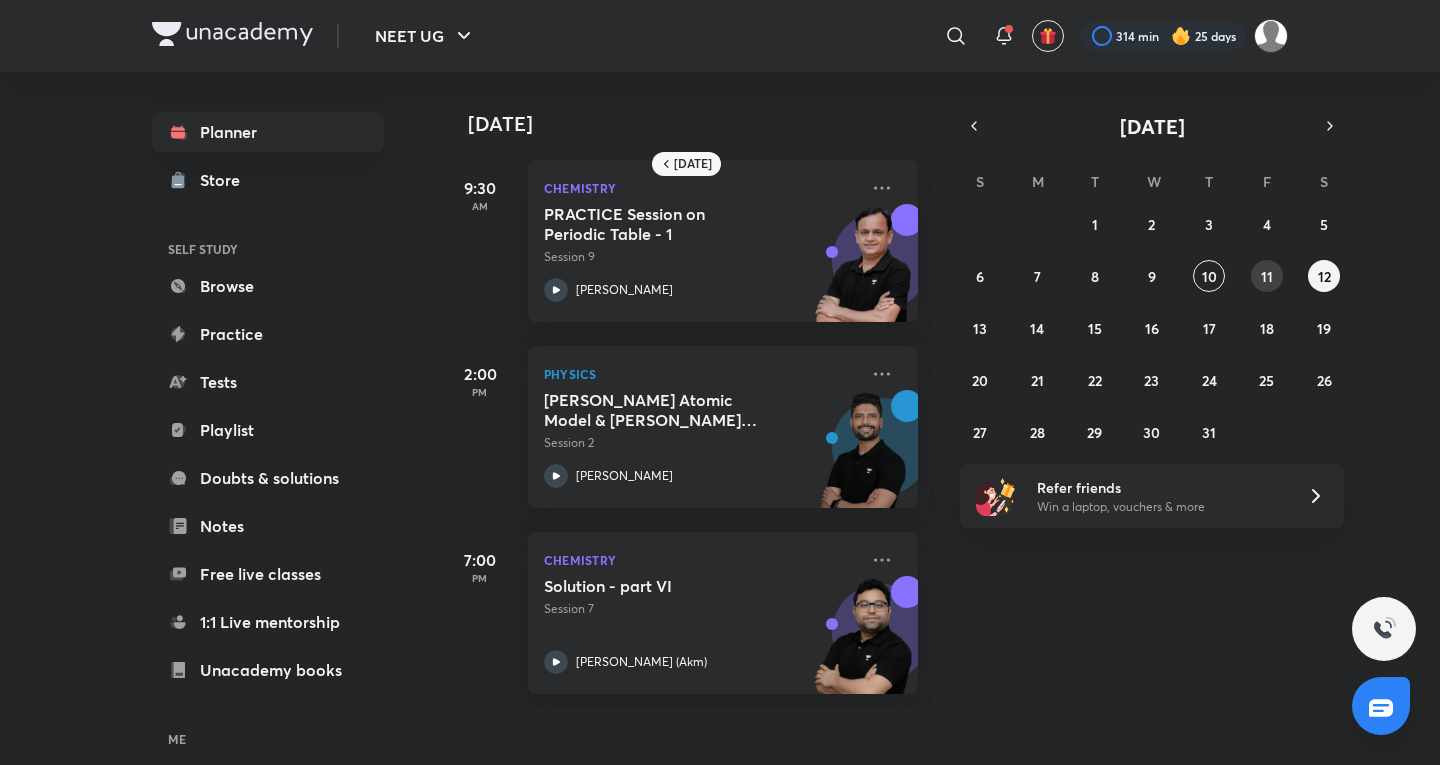 click on "11" at bounding box center (1267, 276) 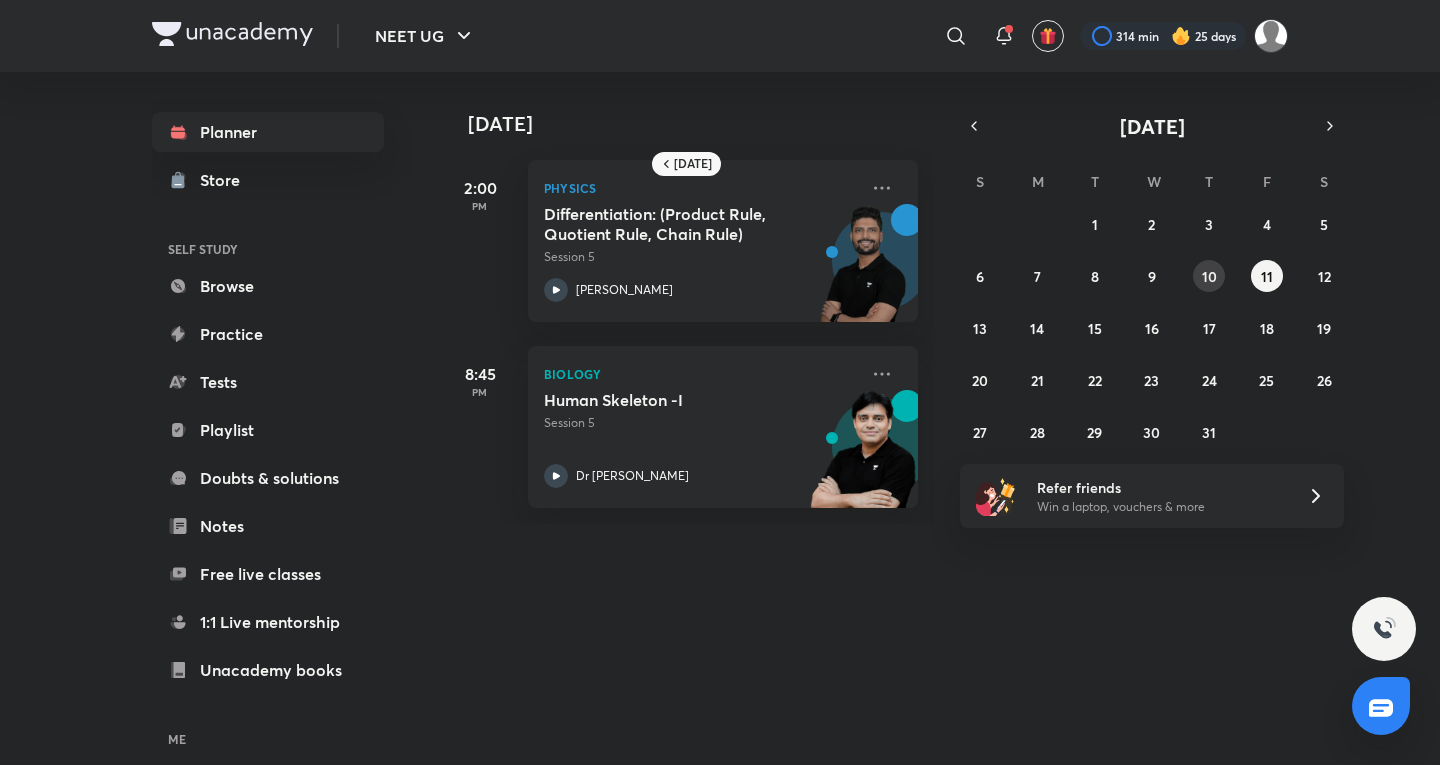 click on "10" at bounding box center (1209, 276) 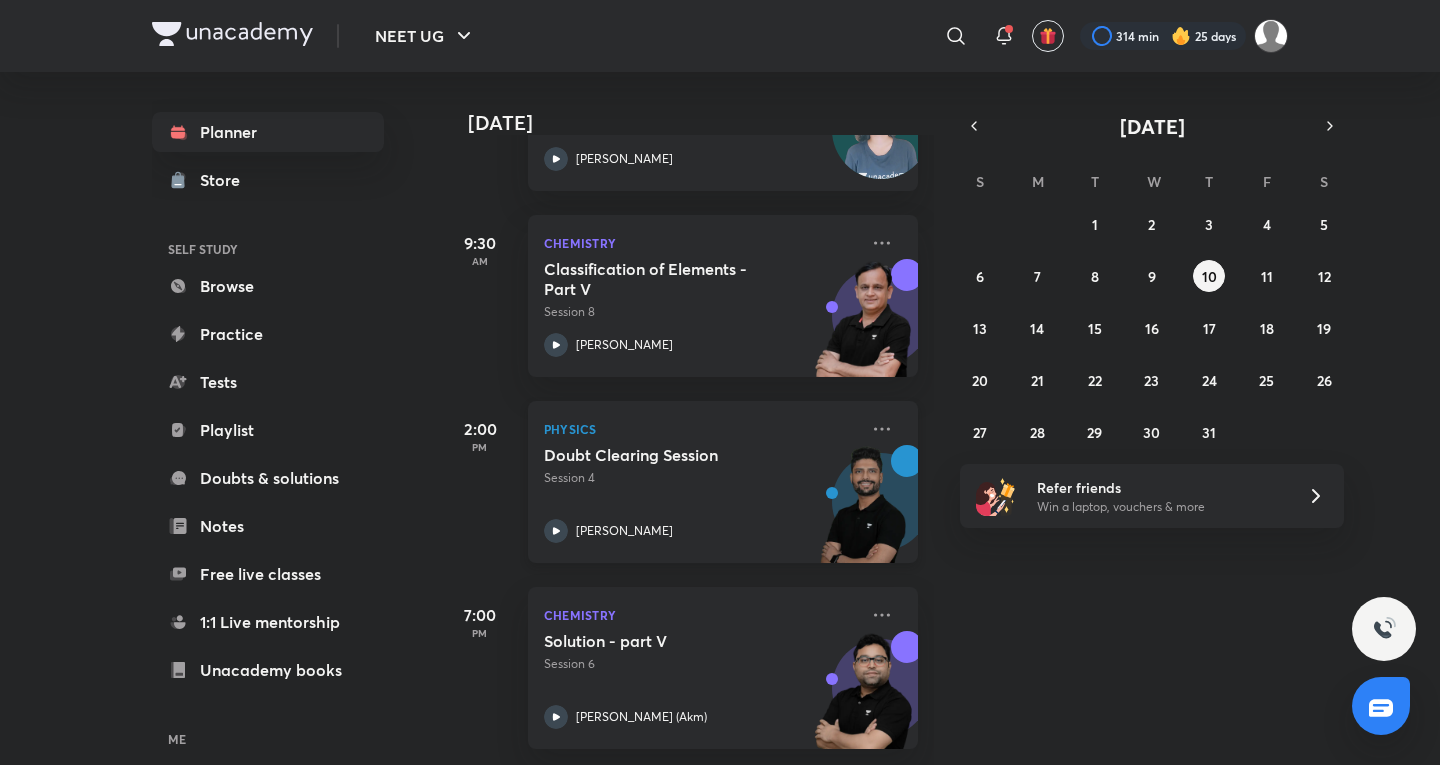 scroll, scrollTop: 422, scrollLeft: 0, axis: vertical 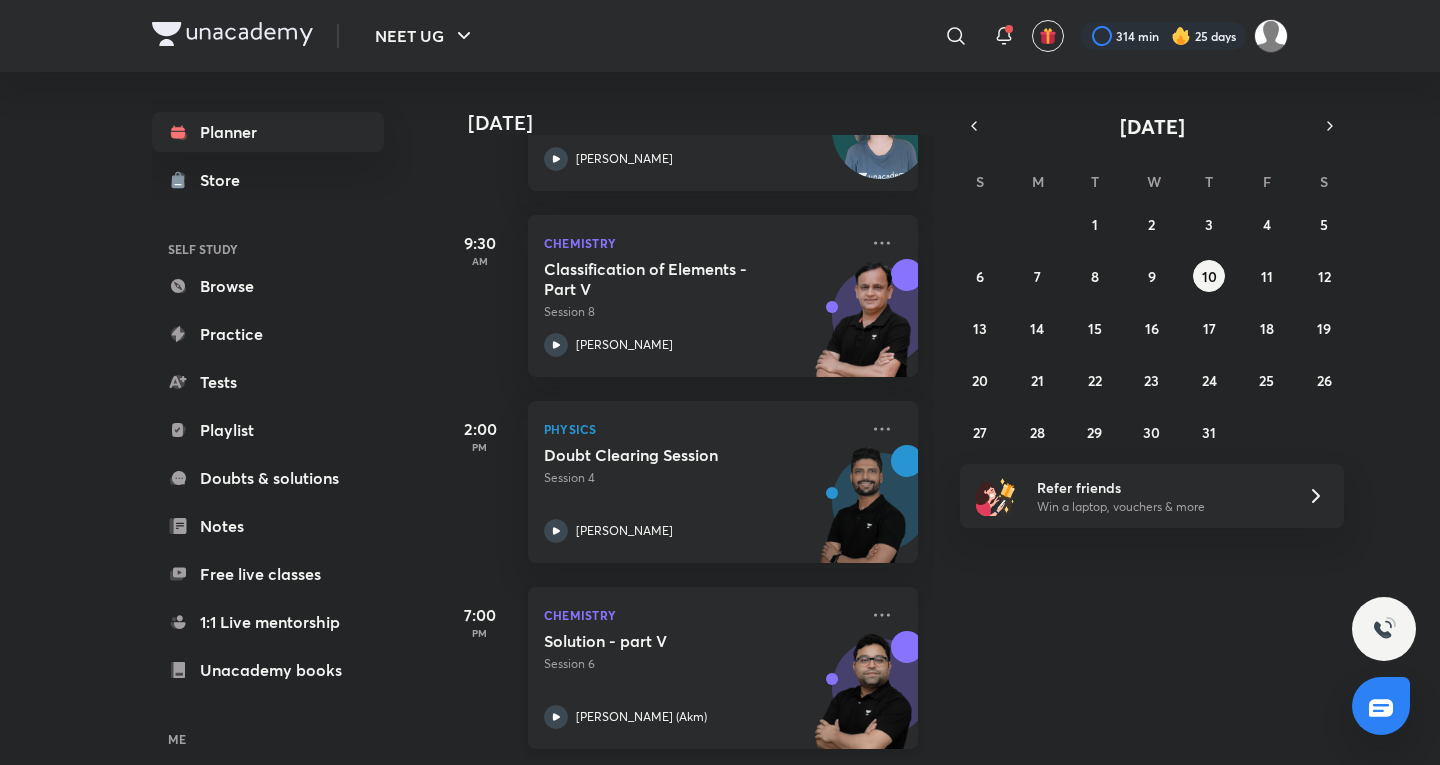 type 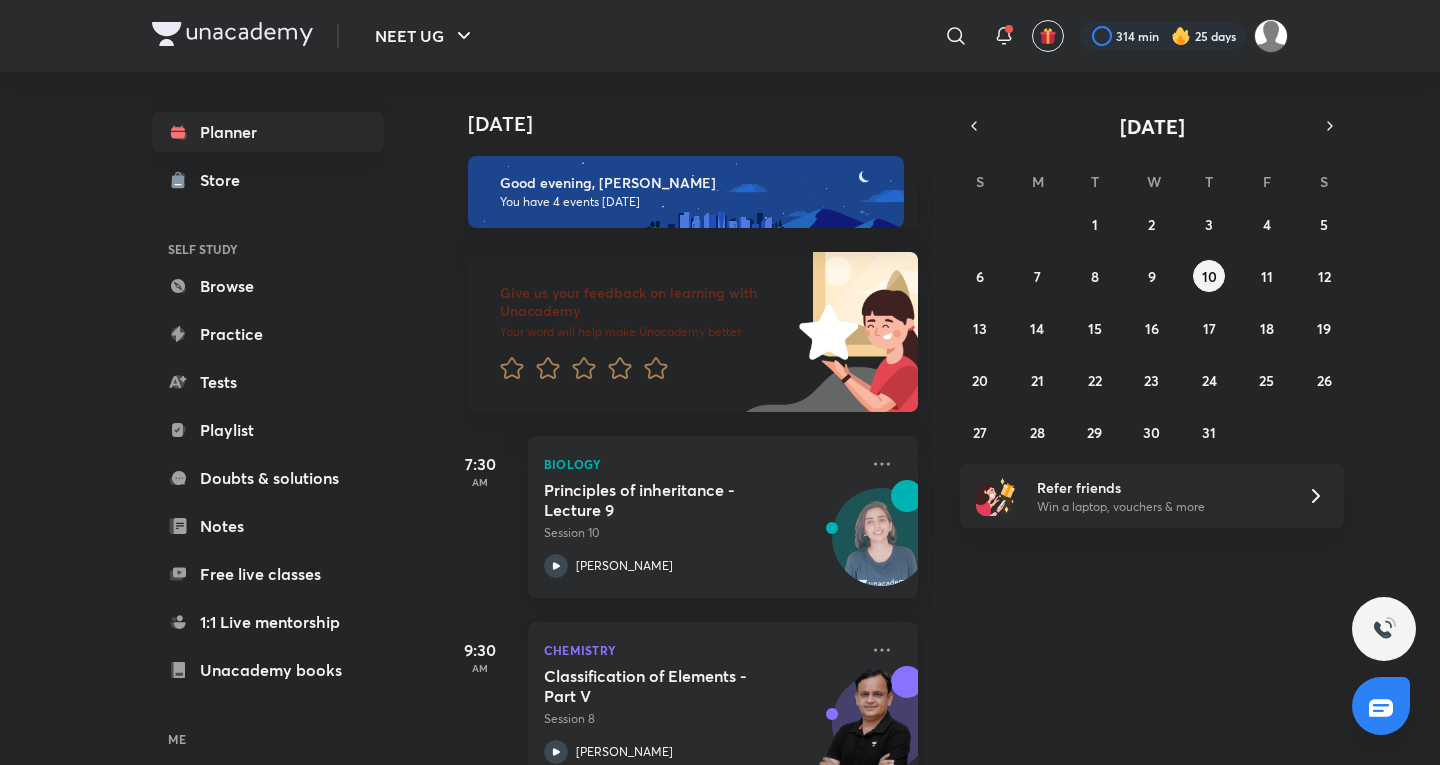 scroll, scrollTop: 0, scrollLeft: 0, axis: both 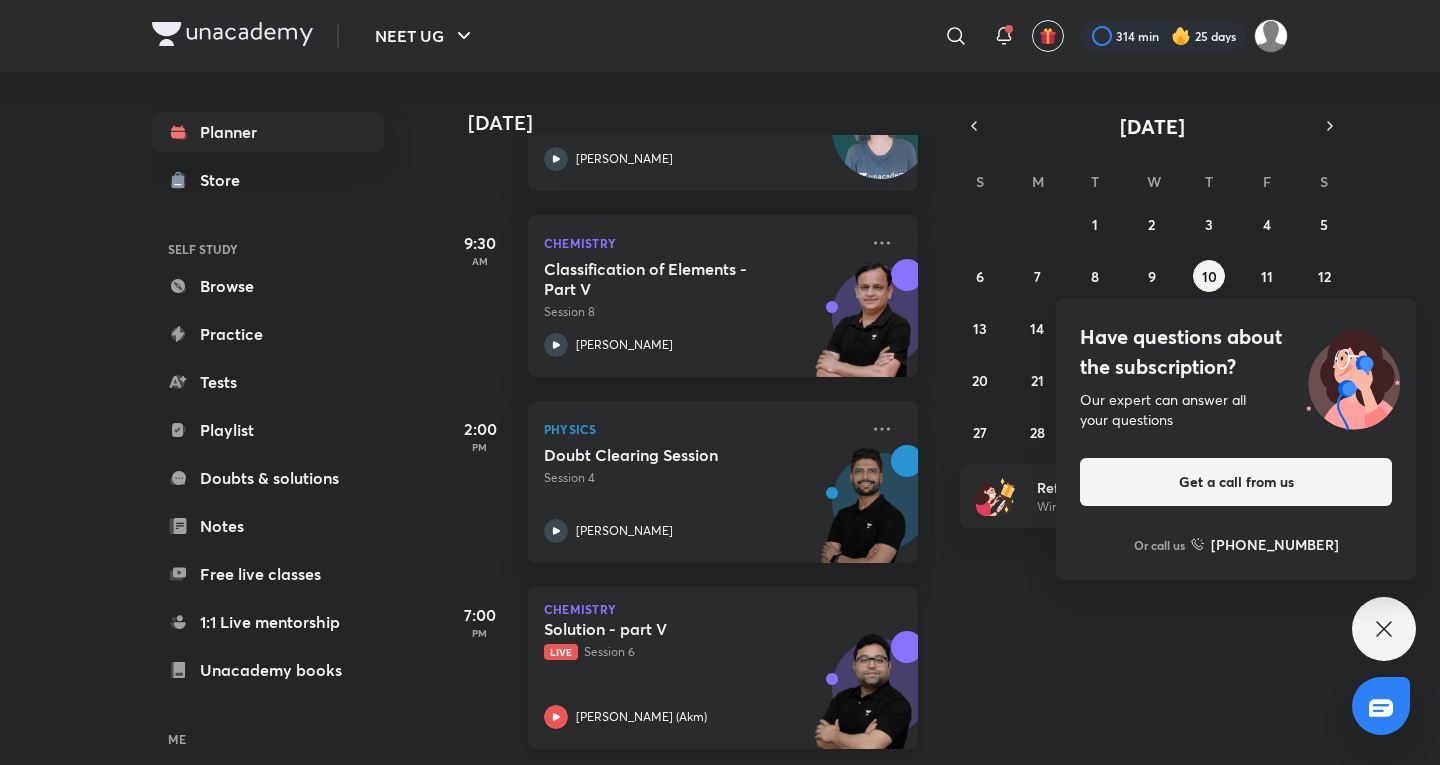 click on "Solution - part V Live Session 6 [PERSON_NAME] ([GEOGRAPHIC_DATA])" at bounding box center (701, 674) 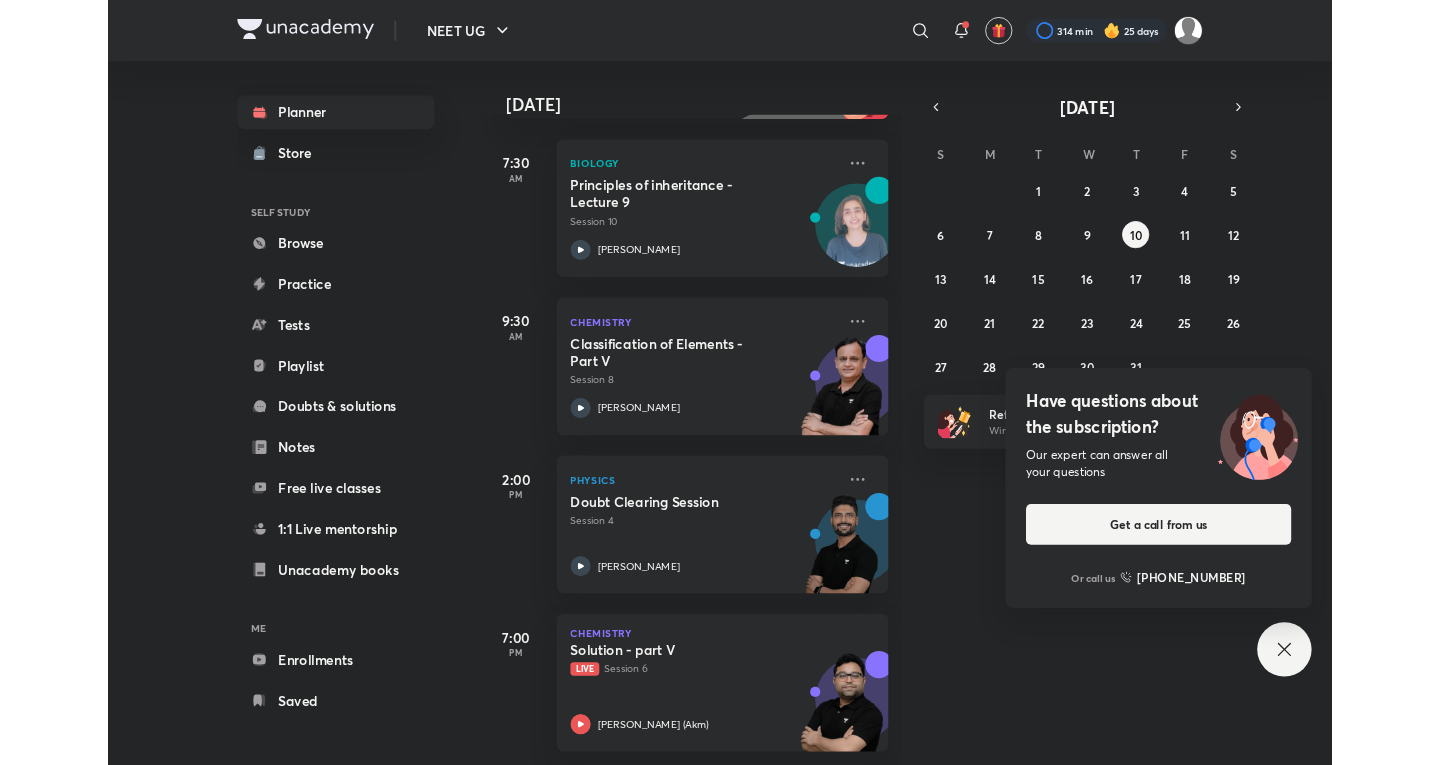 scroll, scrollTop: 287, scrollLeft: 0, axis: vertical 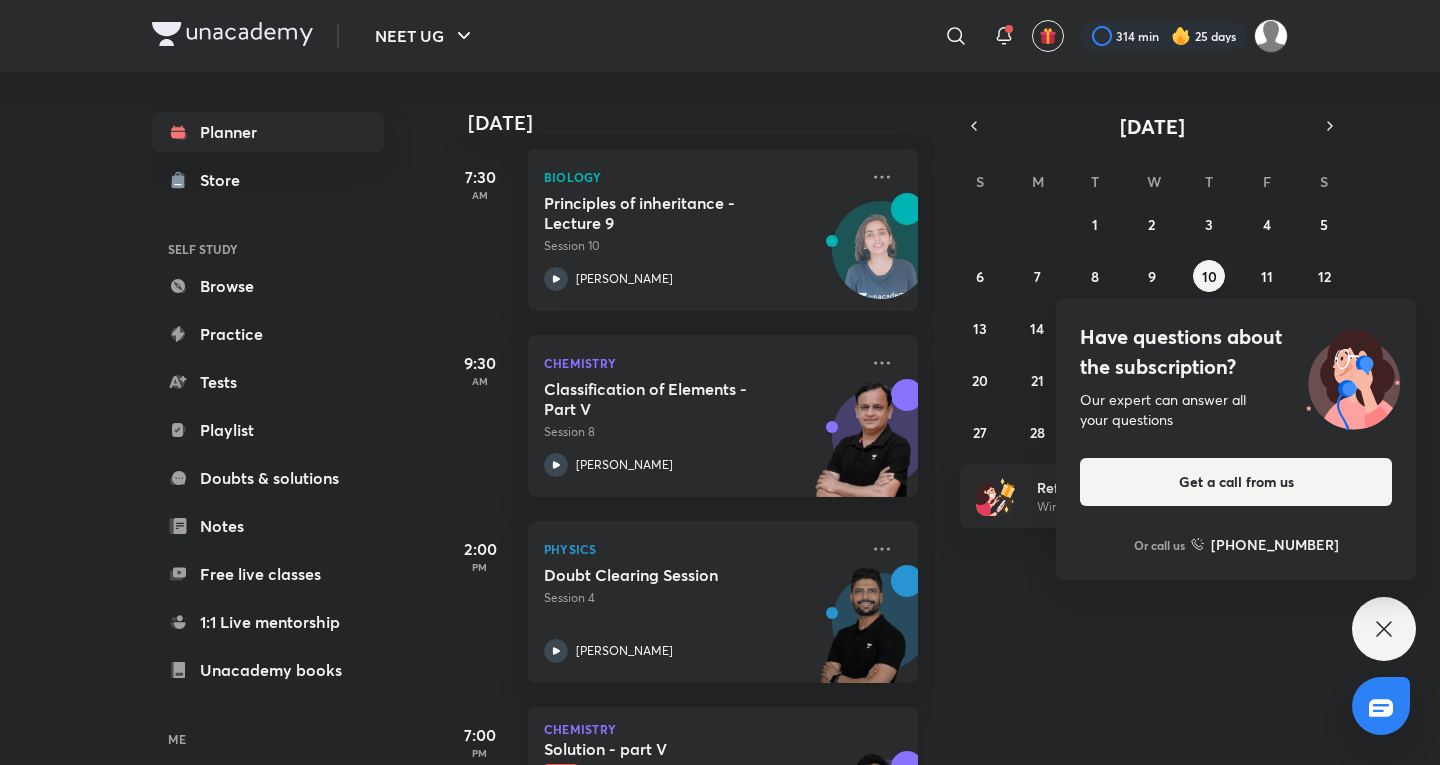 click on "Chemistry Solution - part V Live Session 6 Ajay Mishra (Akm)" at bounding box center [723, 788] 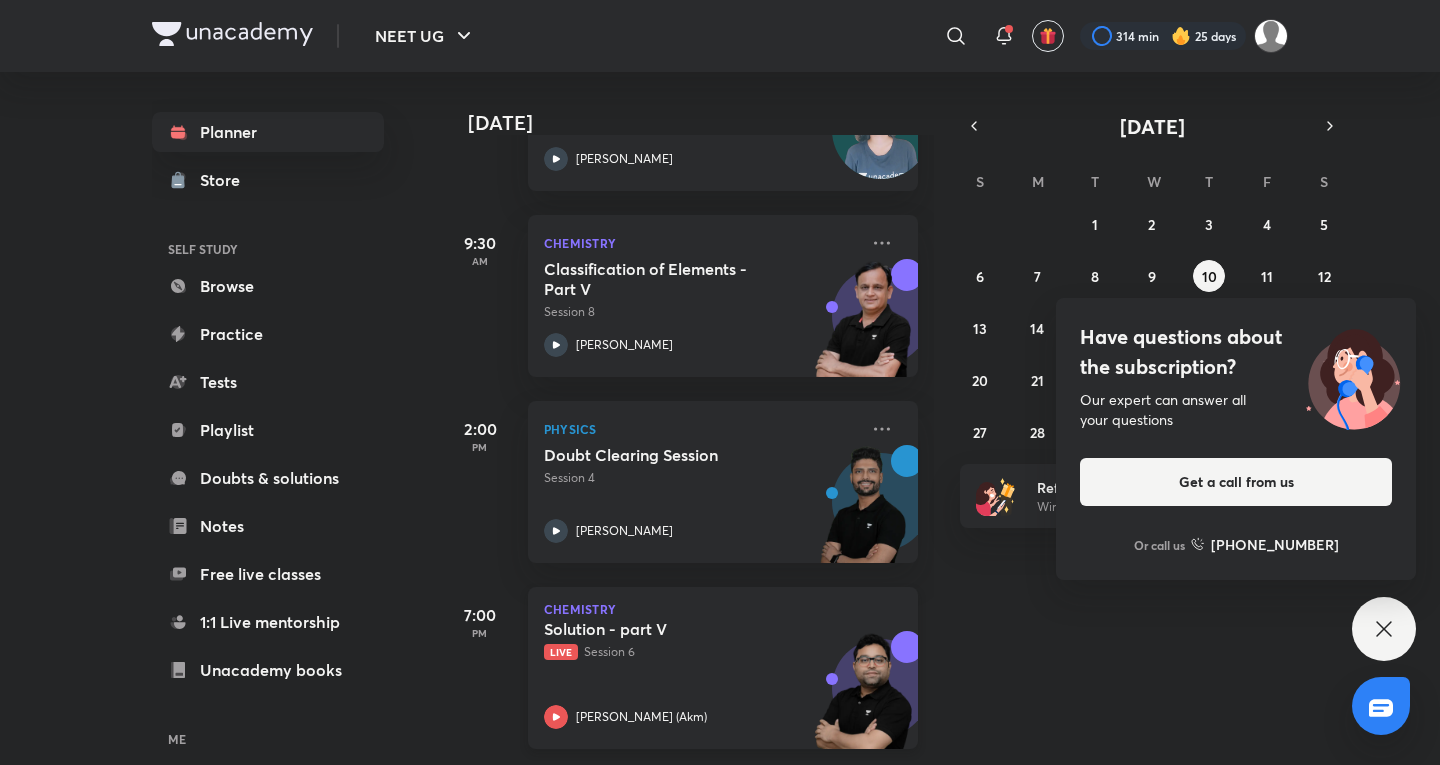 click on "Solution - part V Live Session 6 Ajay Mishra (Akm)" at bounding box center (701, 674) 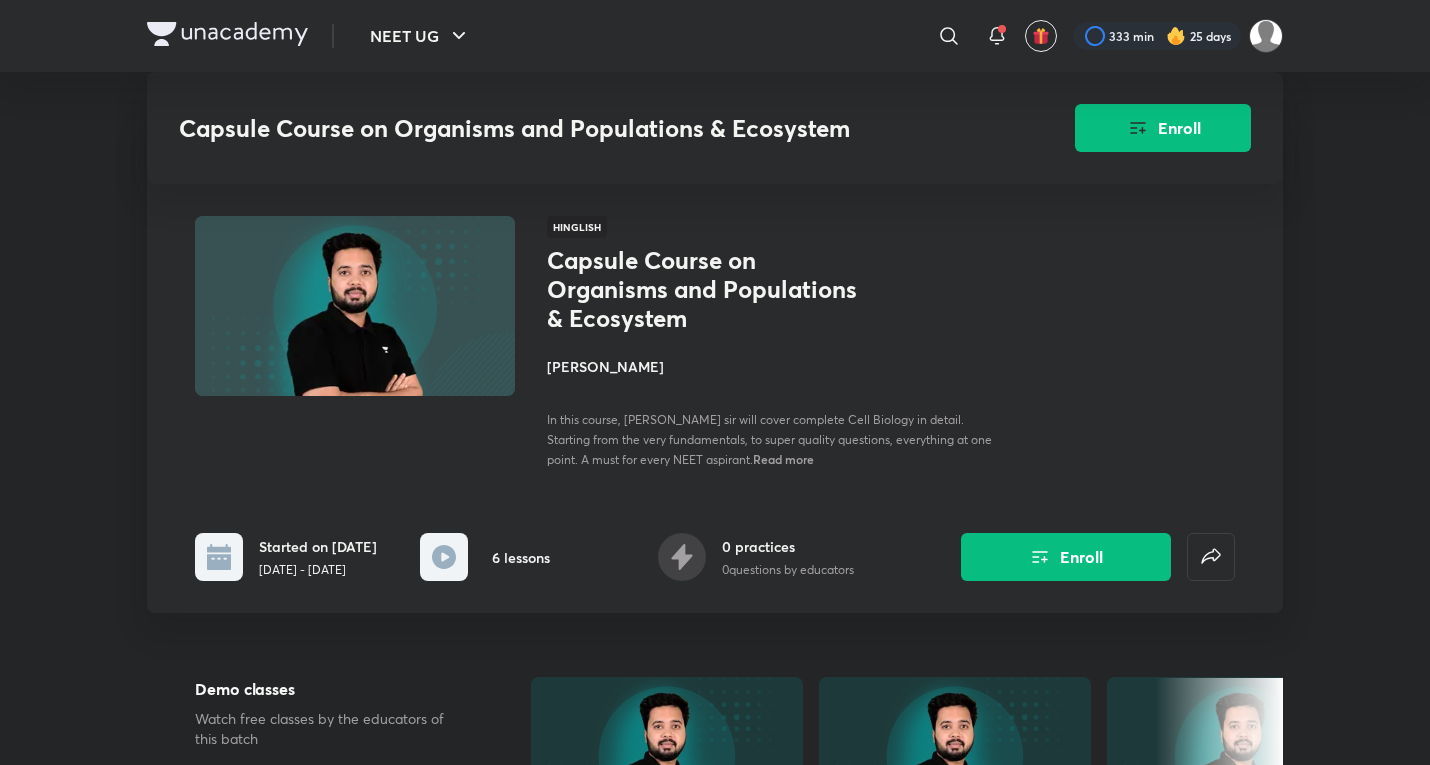 scroll, scrollTop: 667, scrollLeft: 0, axis: vertical 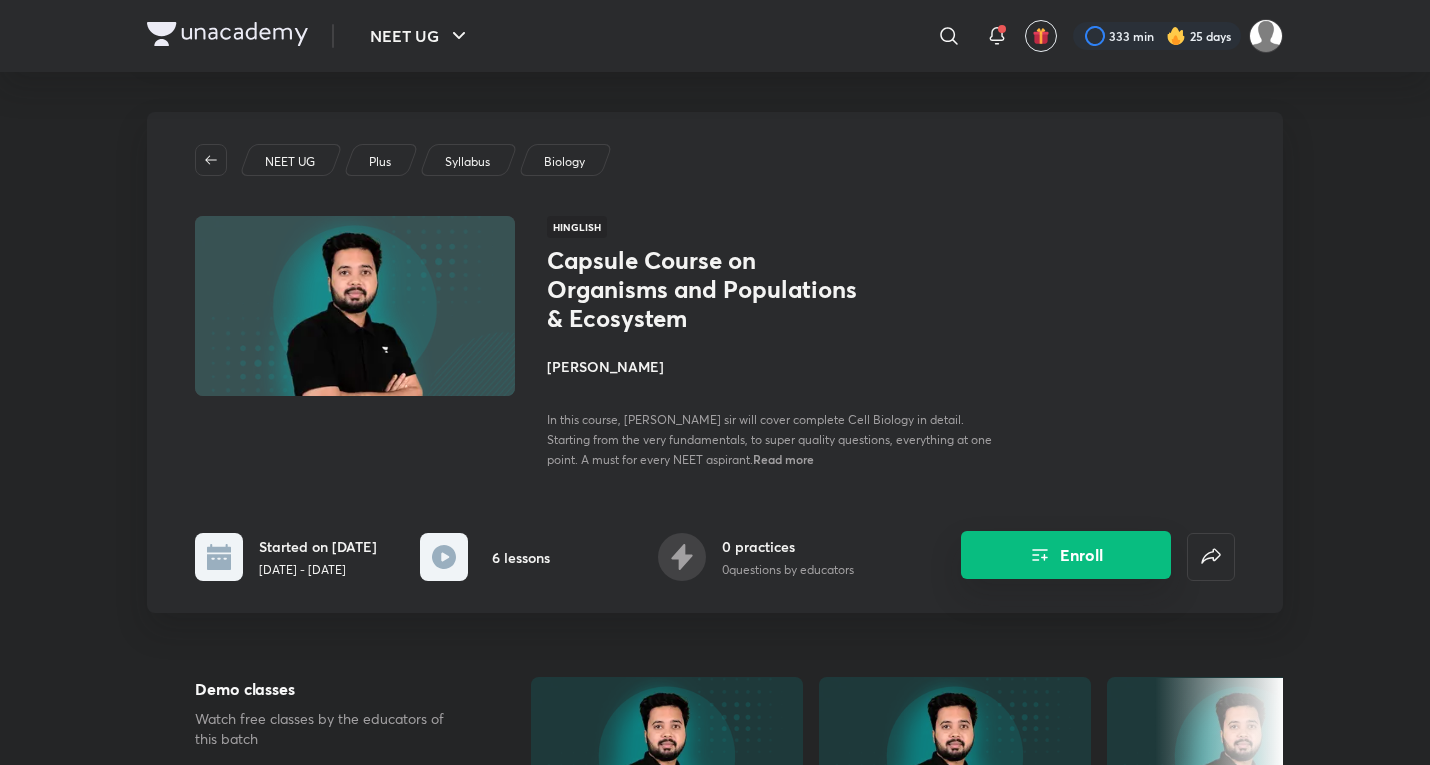 click on "Enroll" at bounding box center (1066, 555) 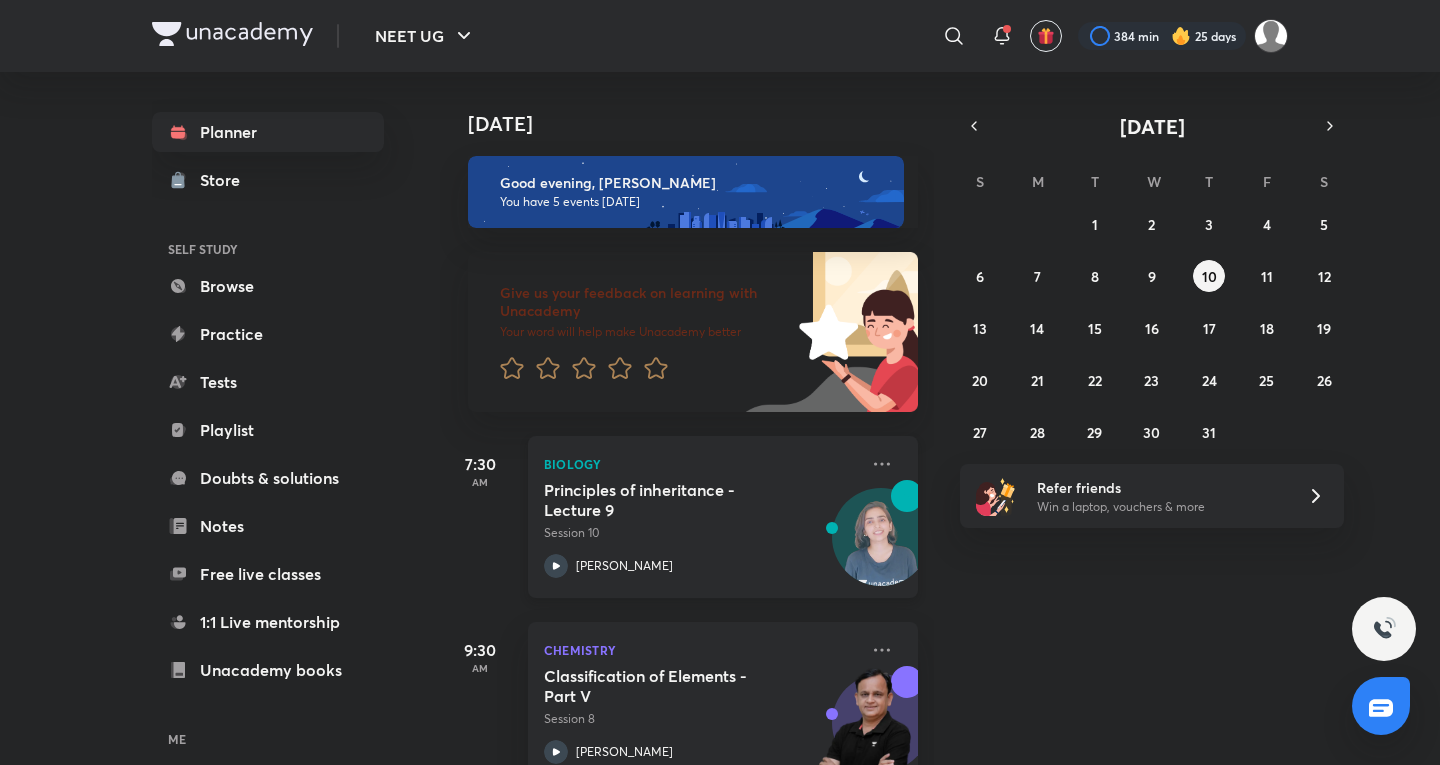 scroll, scrollTop: 0, scrollLeft: 0, axis: both 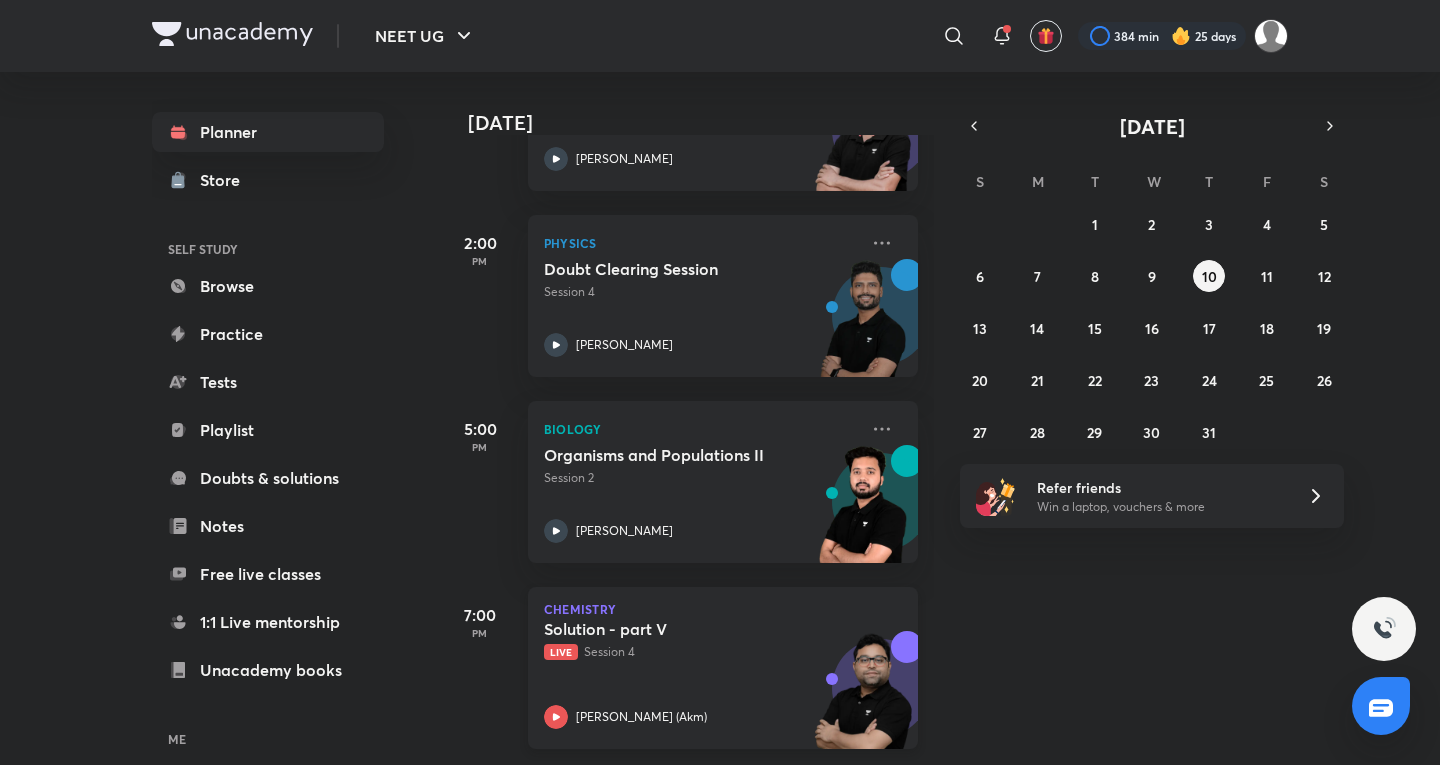 click on "Solution - part V Live Session 4 [PERSON_NAME] ([GEOGRAPHIC_DATA])" at bounding box center (701, 674) 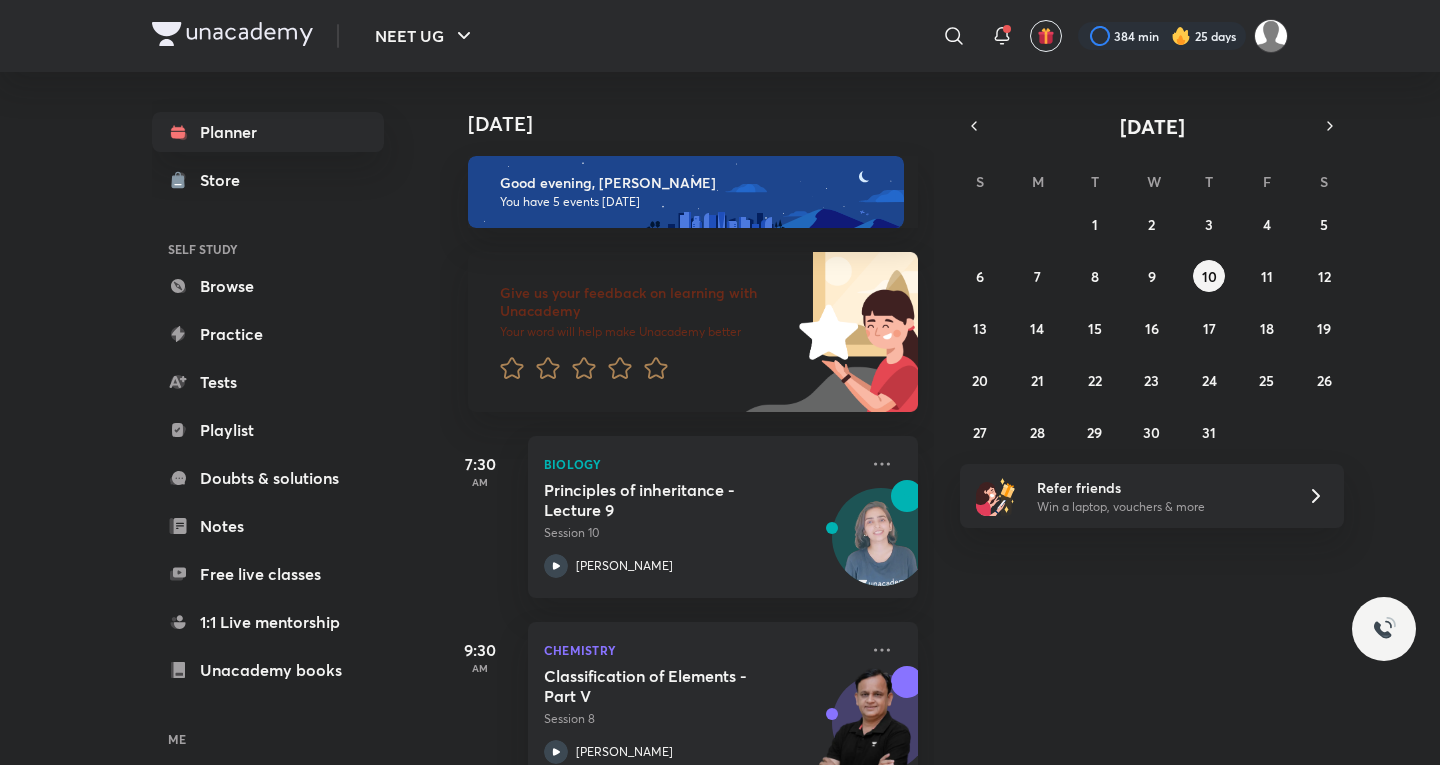 scroll, scrollTop: 0, scrollLeft: 0, axis: both 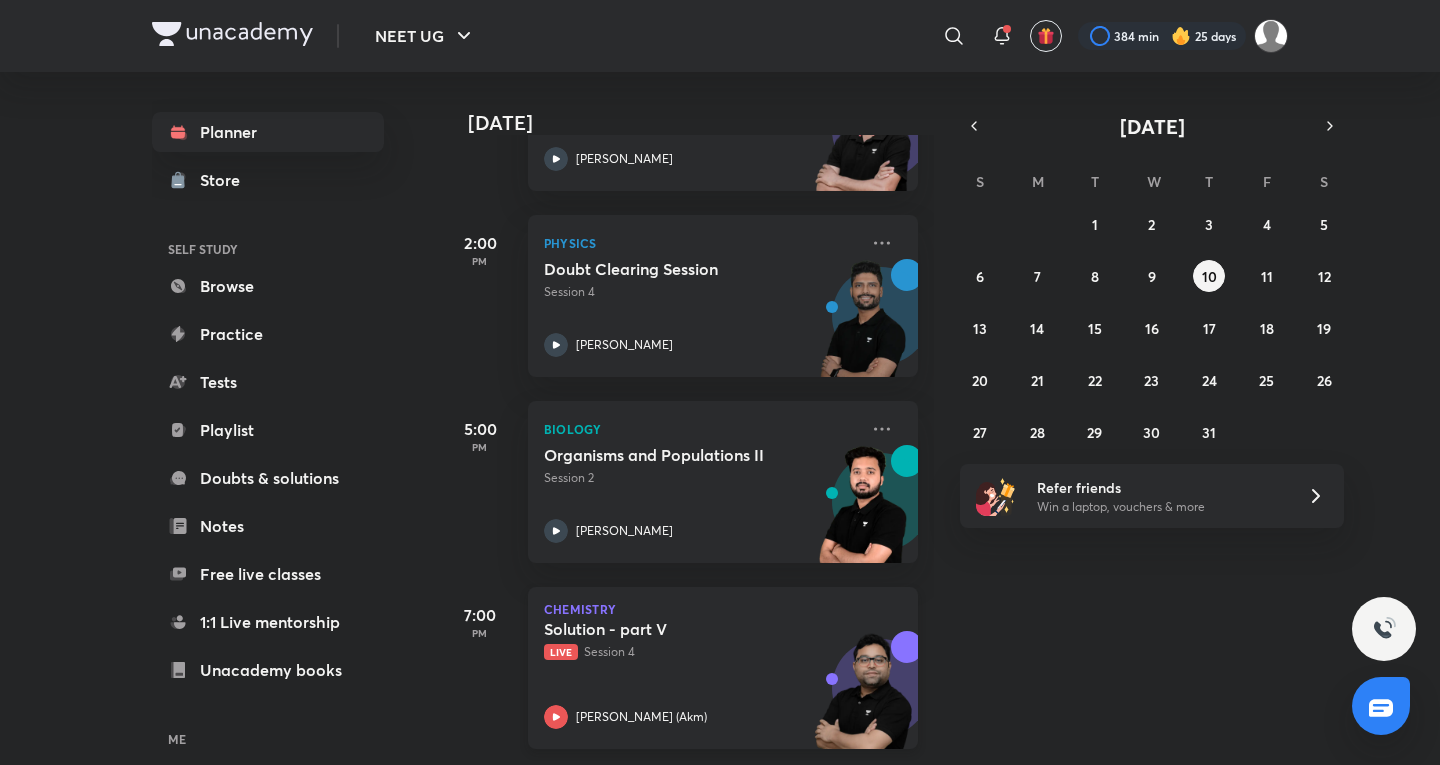click on "Solution - part V" at bounding box center (668, 629) 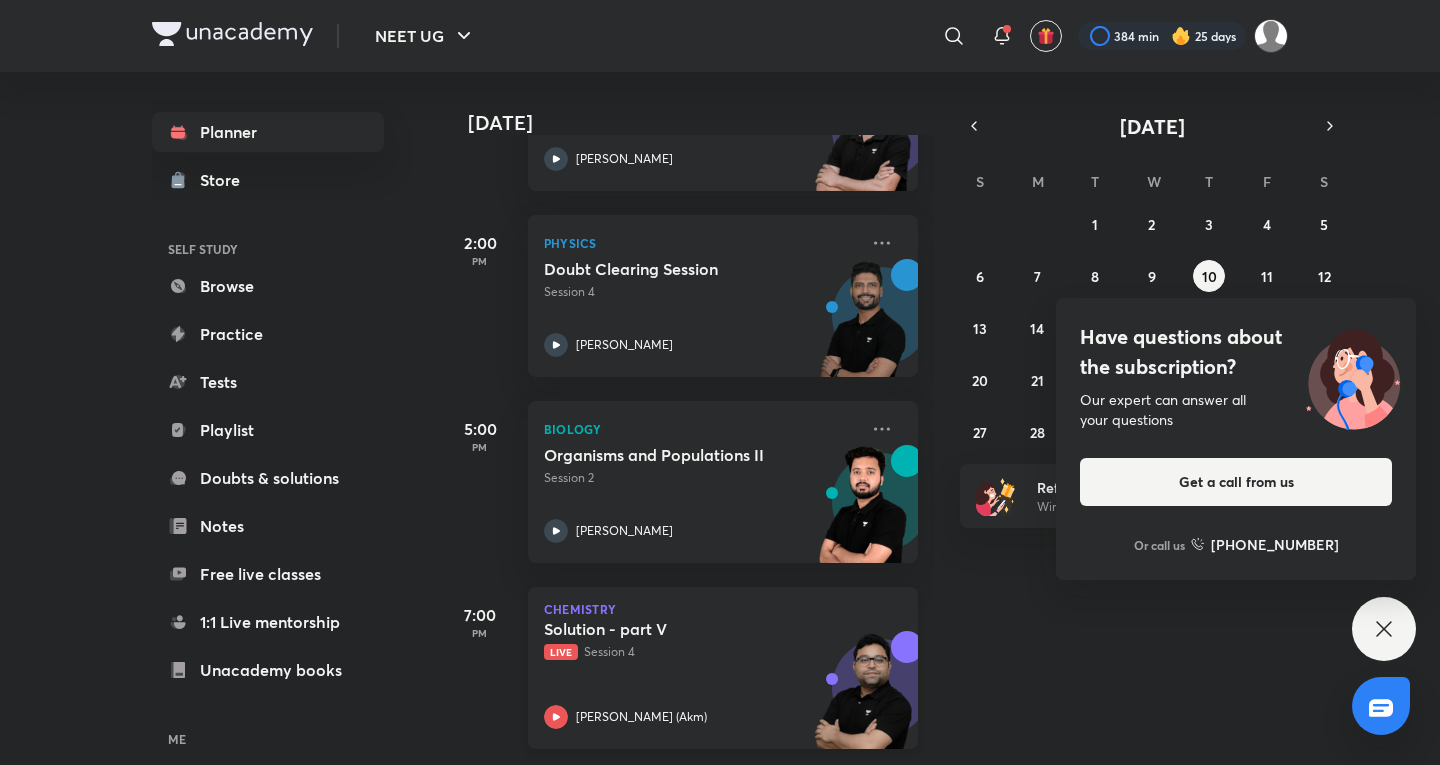 click on "Solution - part V Live Session 4" at bounding box center [701, 640] 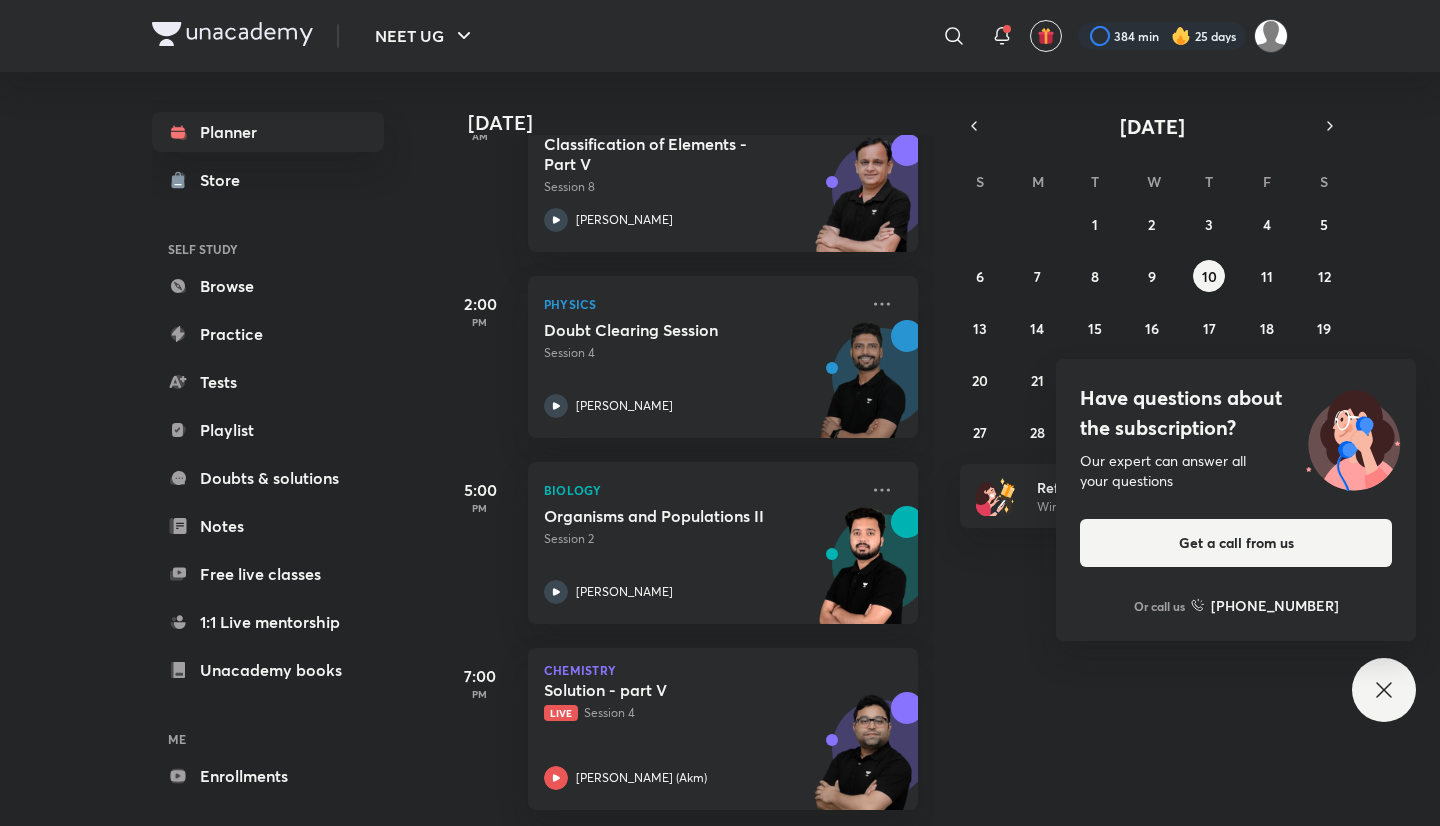 scroll, scrollTop: 547, scrollLeft: 0, axis: vertical 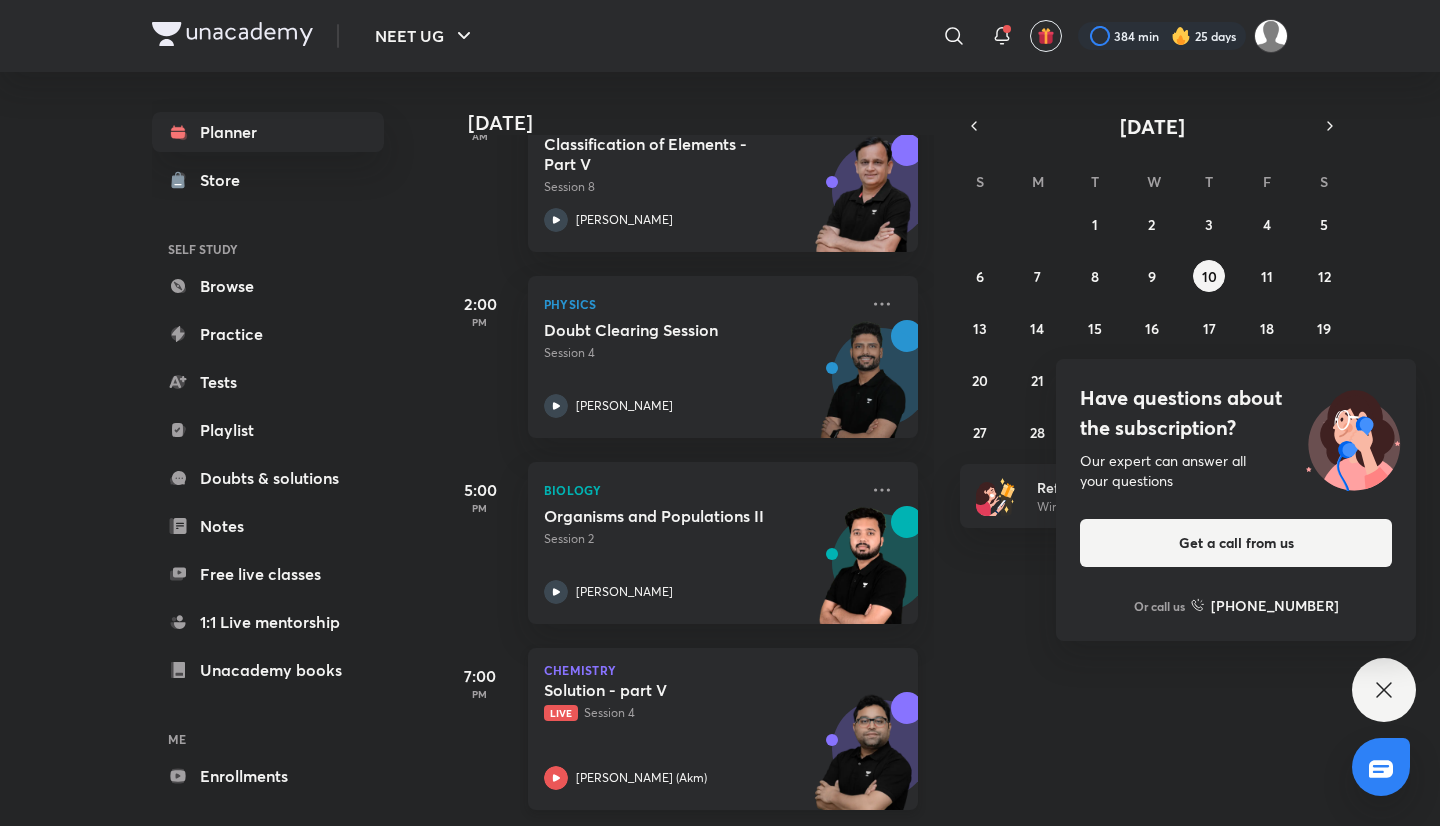 click at bounding box center [863, 761] 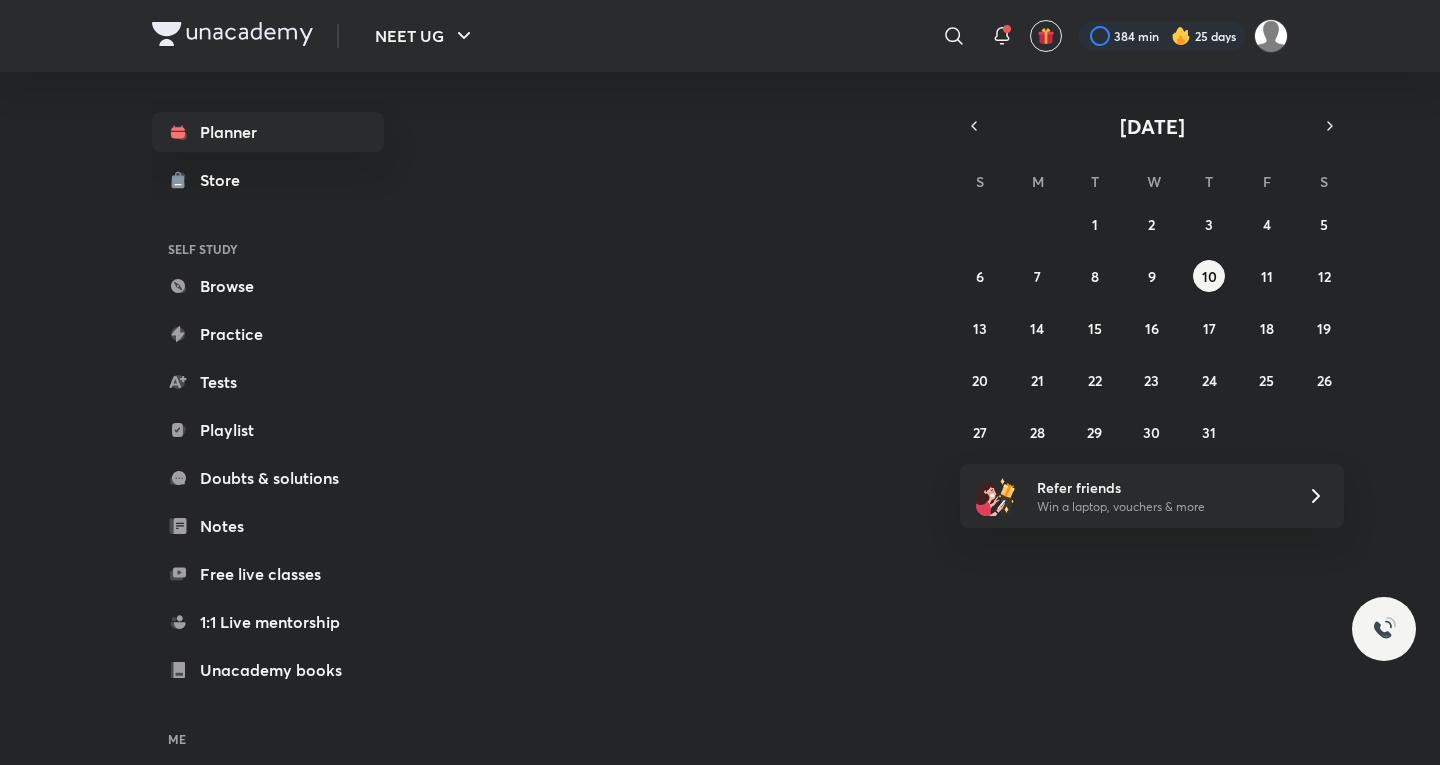 scroll, scrollTop: 0, scrollLeft: 0, axis: both 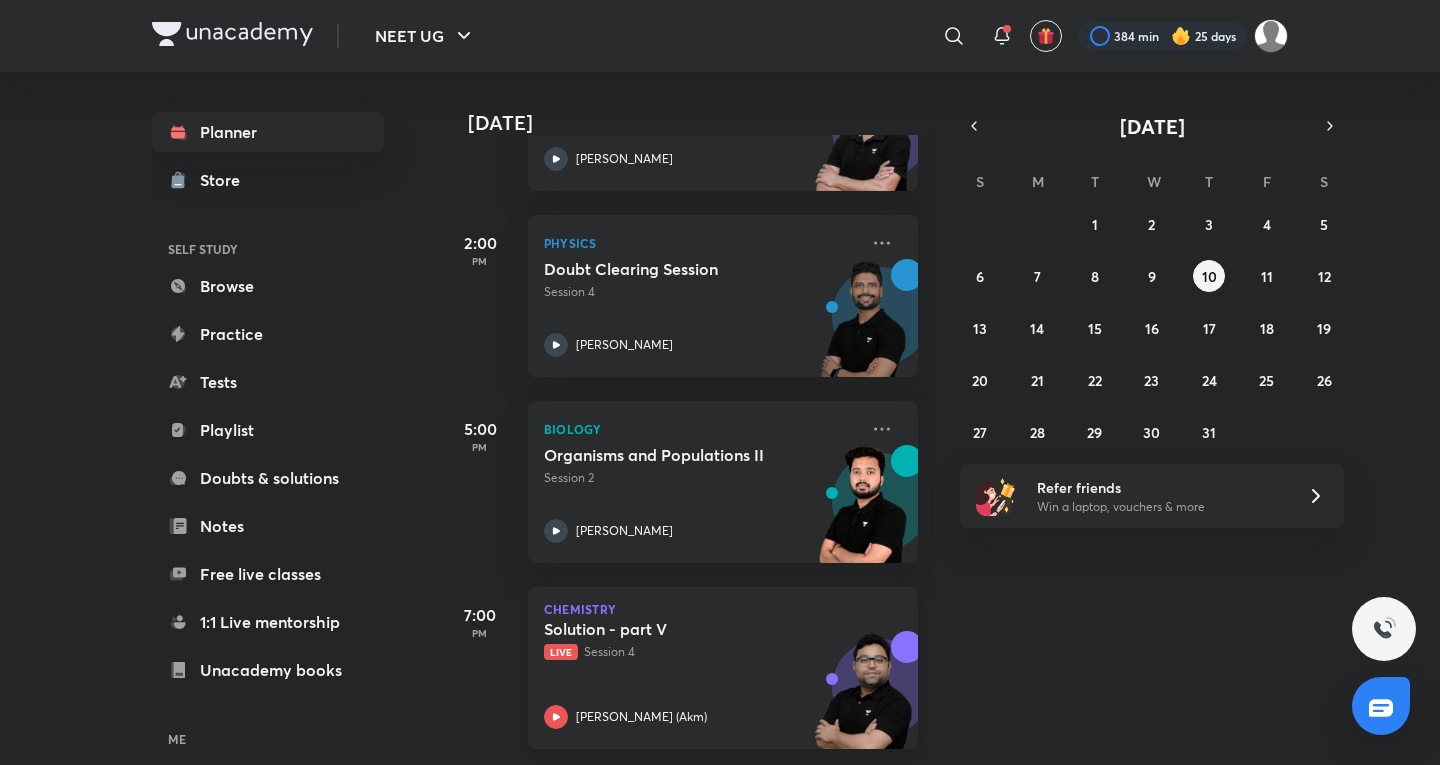 click on "Solution - part V" at bounding box center (668, 629) 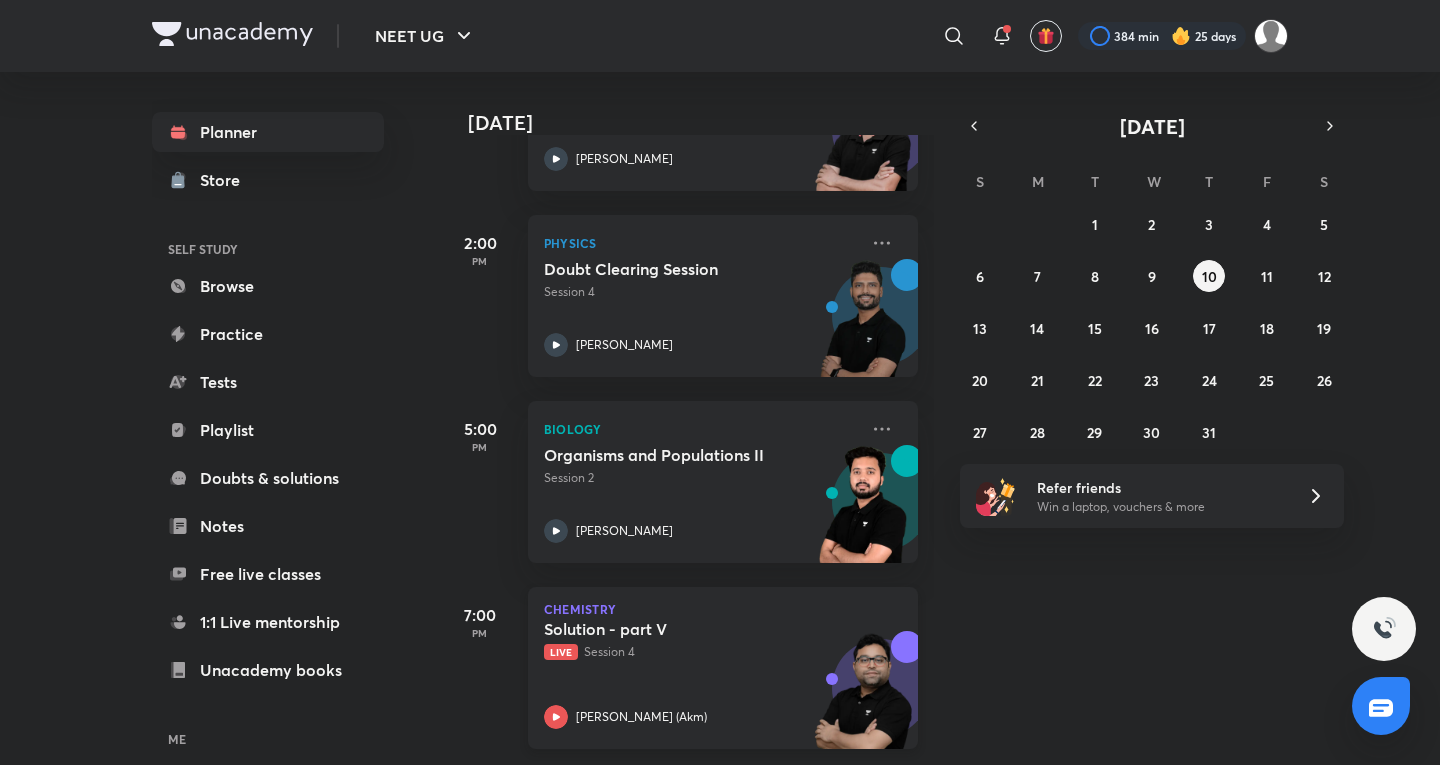 click at bounding box center [863, 700] 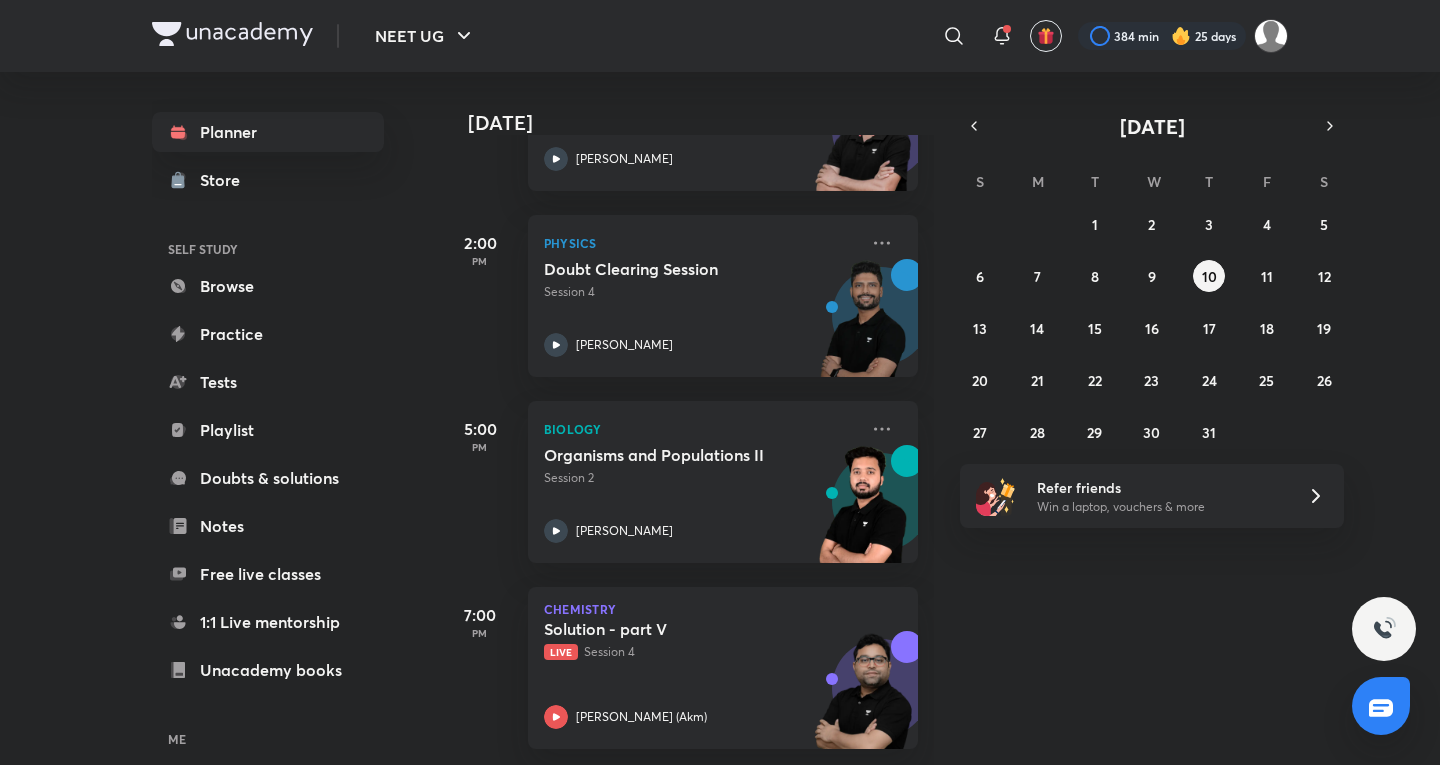 click on "[DATE] Good evening, [PERSON_NAME] You have 5 events [DATE] Give us your feedback on learning with Unacademy Your word will help make Unacademy better 7:30 AM Biology Principles of inheritance - Lecture 9 Session 10 [PERSON_NAME] 9:30 AM Chemistry Classification of Elements - Part V Session 8 [PERSON_NAME] 2:00 PM Physics Doubt Clearing Session Session 4 [PERSON_NAME] 5:00 PM Biology Organisms and Populations II Session 2 [PERSON_NAME] 7:00 PM Chemistry Solution - part V Live Session 4 [PERSON_NAME] (Akm)" at bounding box center (938, 418) 